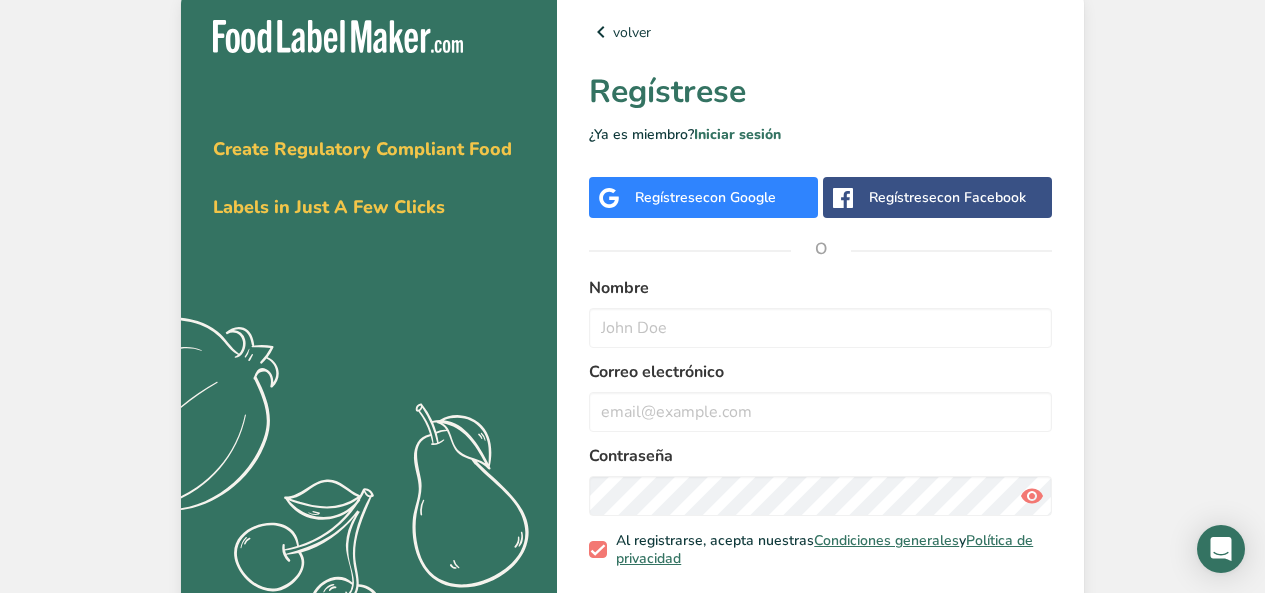 scroll, scrollTop: 0, scrollLeft: 0, axis: both 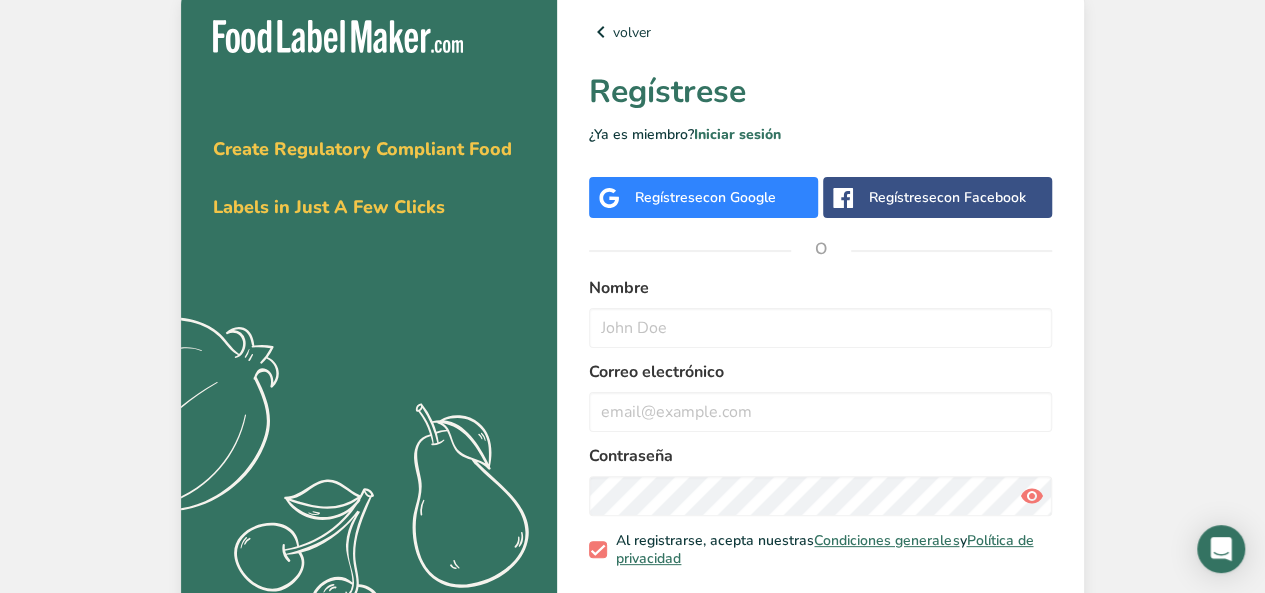 click on "con Google" at bounding box center [739, 197] 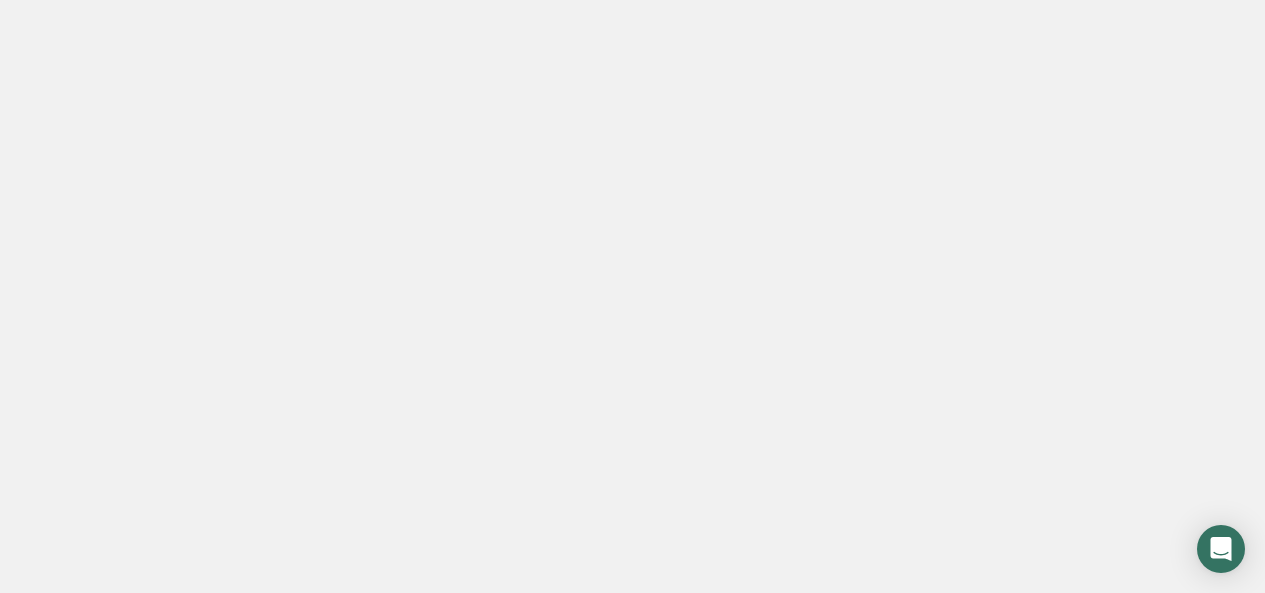scroll, scrollTop: 0, scrollLeft: 0, axis: both 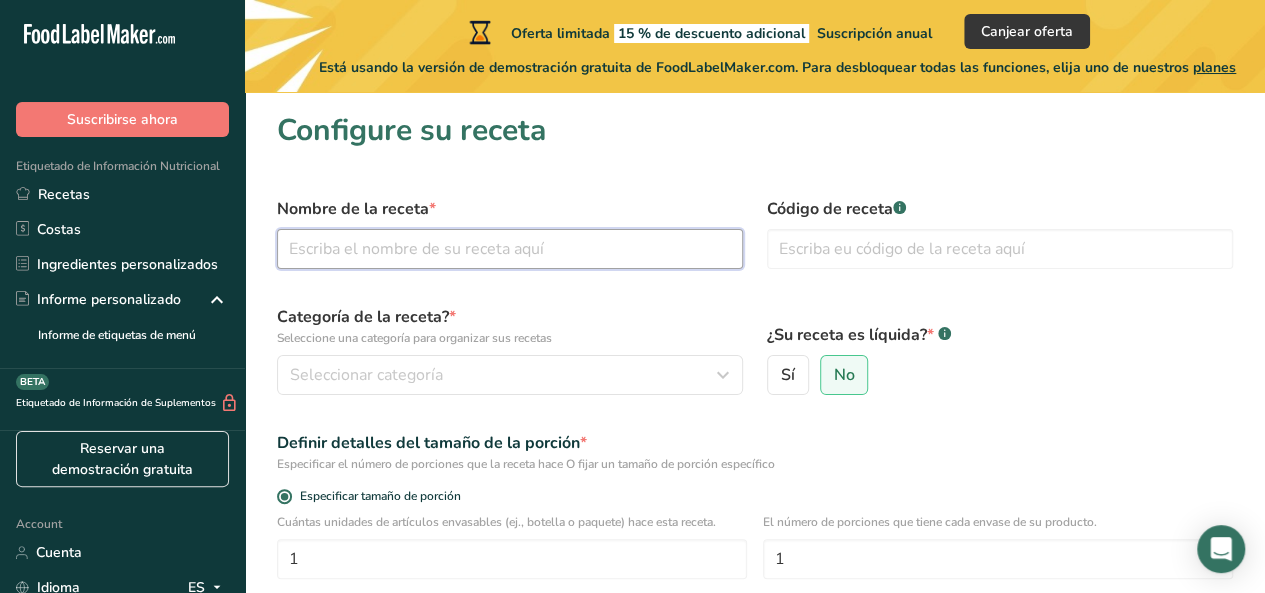 click at bounding box center [510, 249] 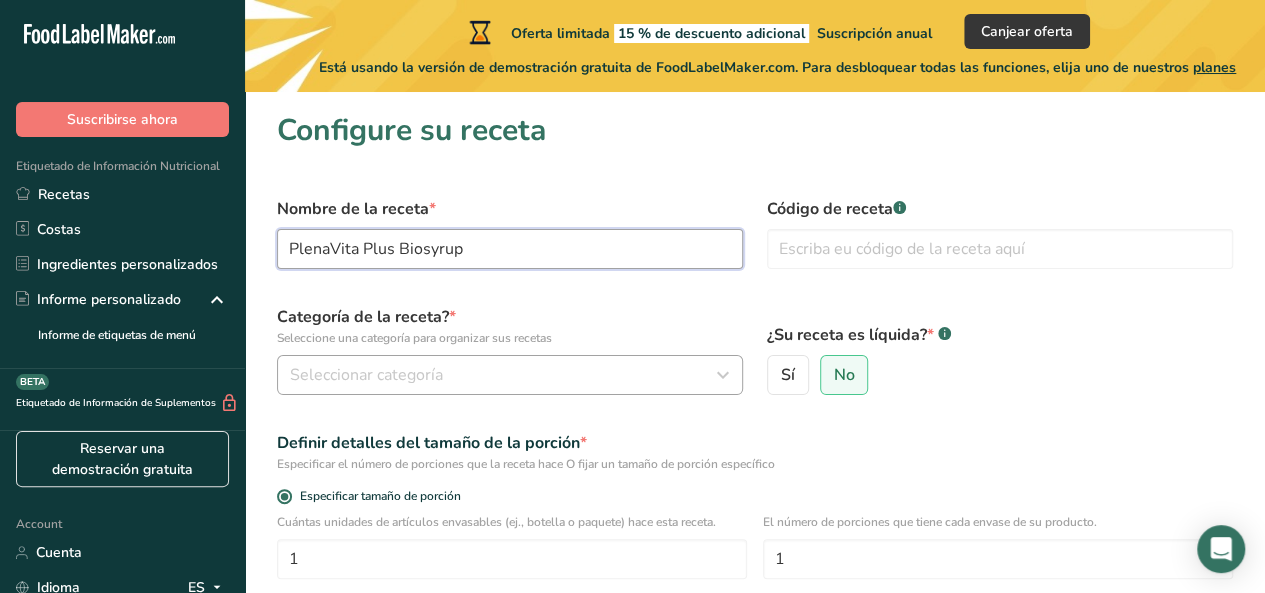 type on "PlenaVita Plus Biosyrup" 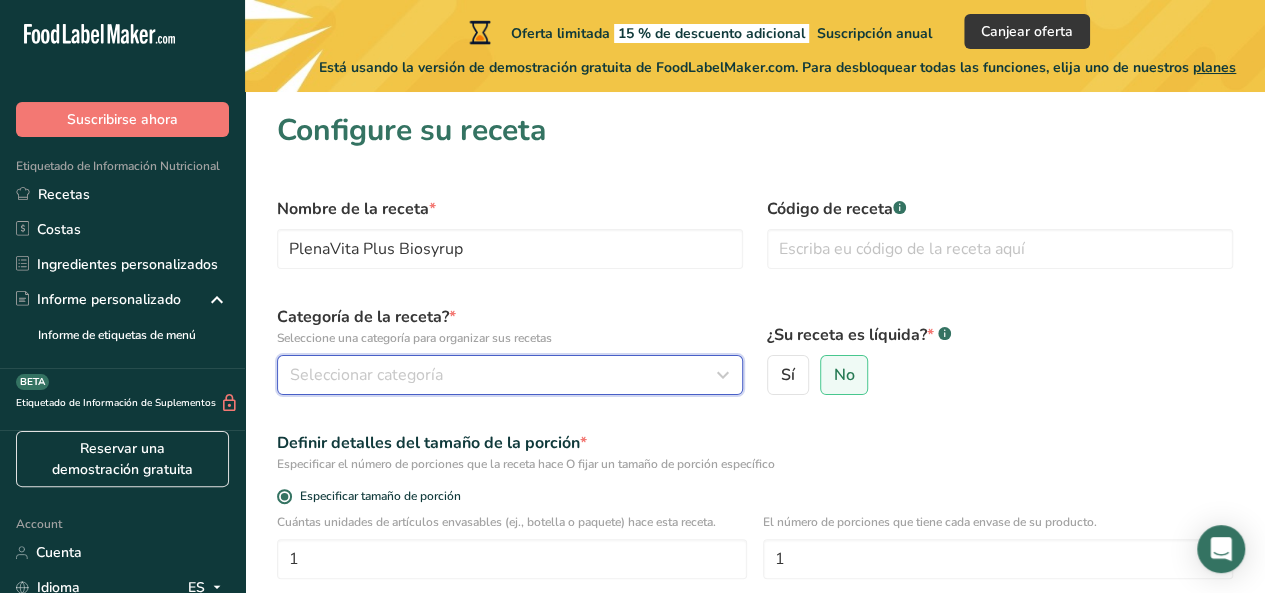 click on "Seleccionar categoría" at bounding box center [510, 375] 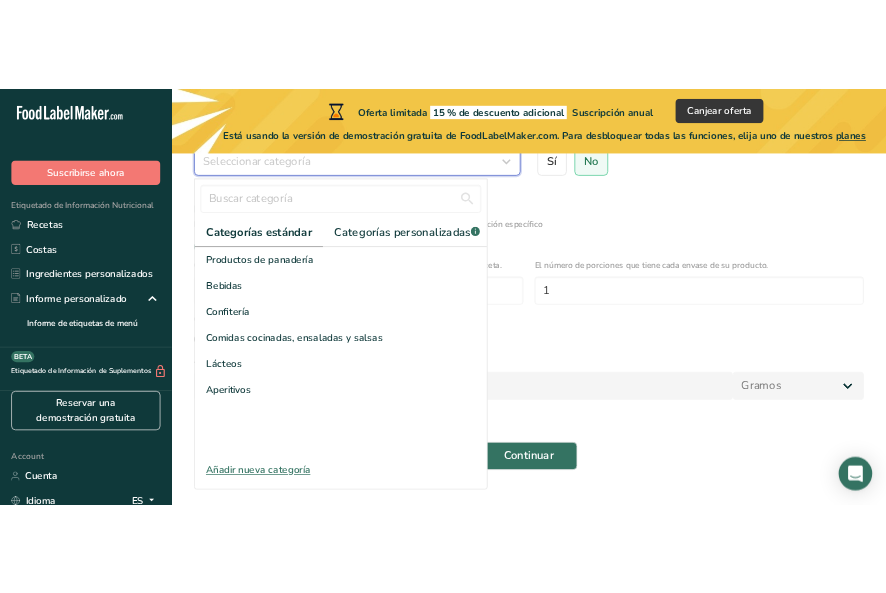 scroll, scrollTop: 281, scrollLeft: 0, axis: vertical 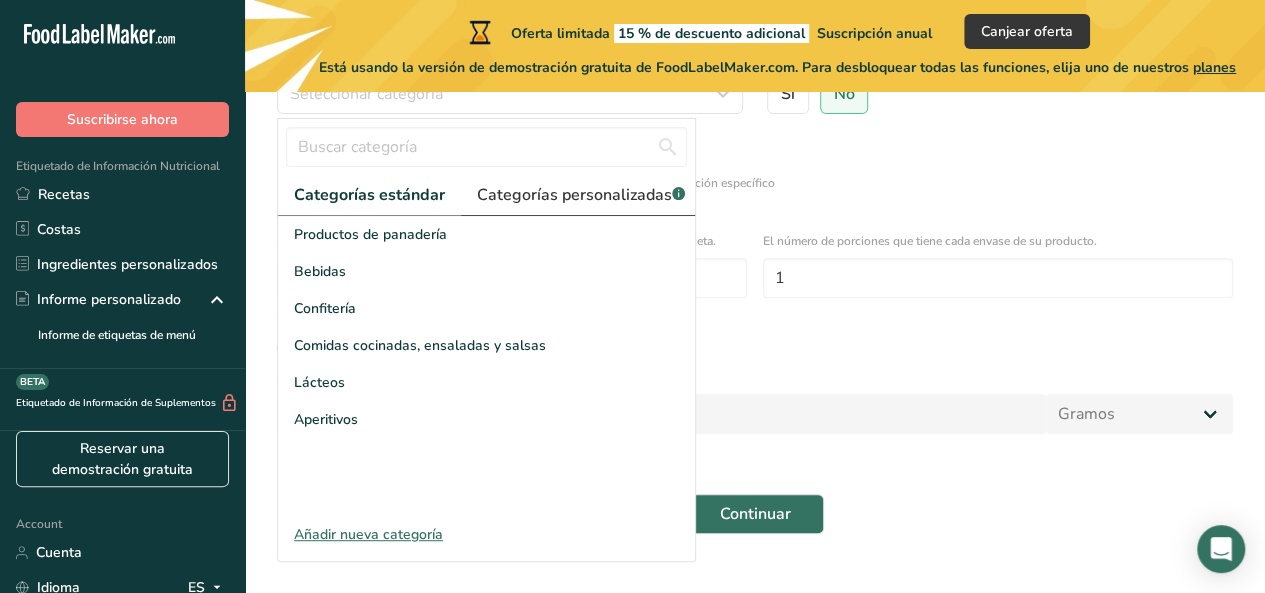 click on "Categorías personalizadas
.a-a{fill:#347362;}.b-a{fill:#fff;}" at bounding box center (581, 195) 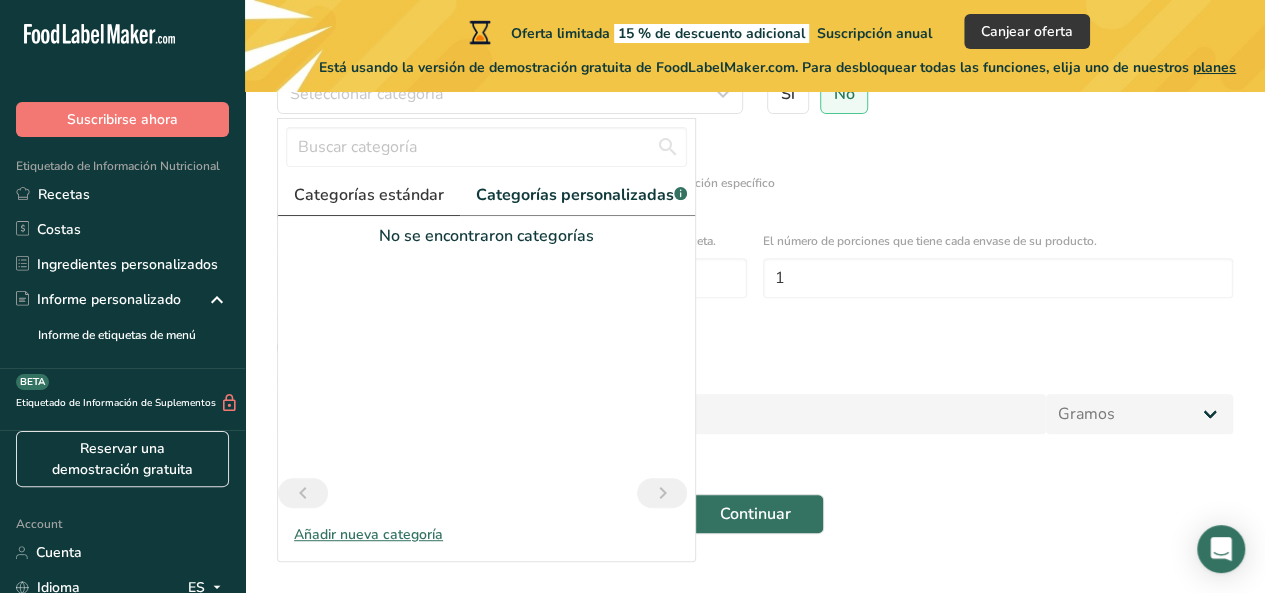 click on "Categorías estándar" at bounding box center (369, 195) 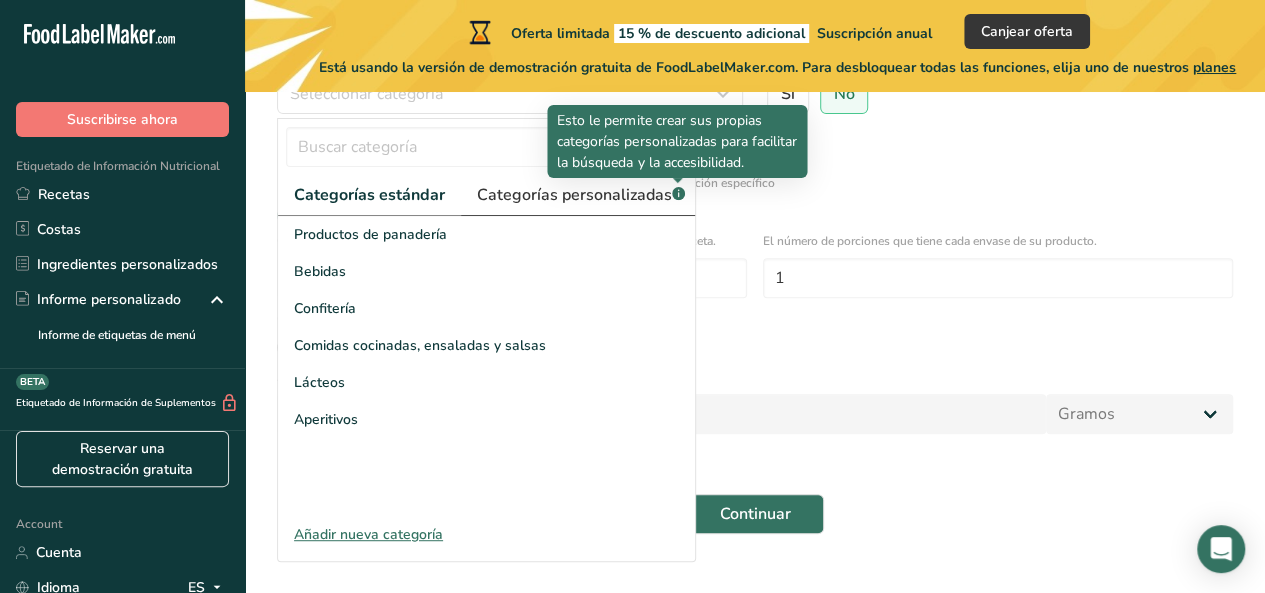 click 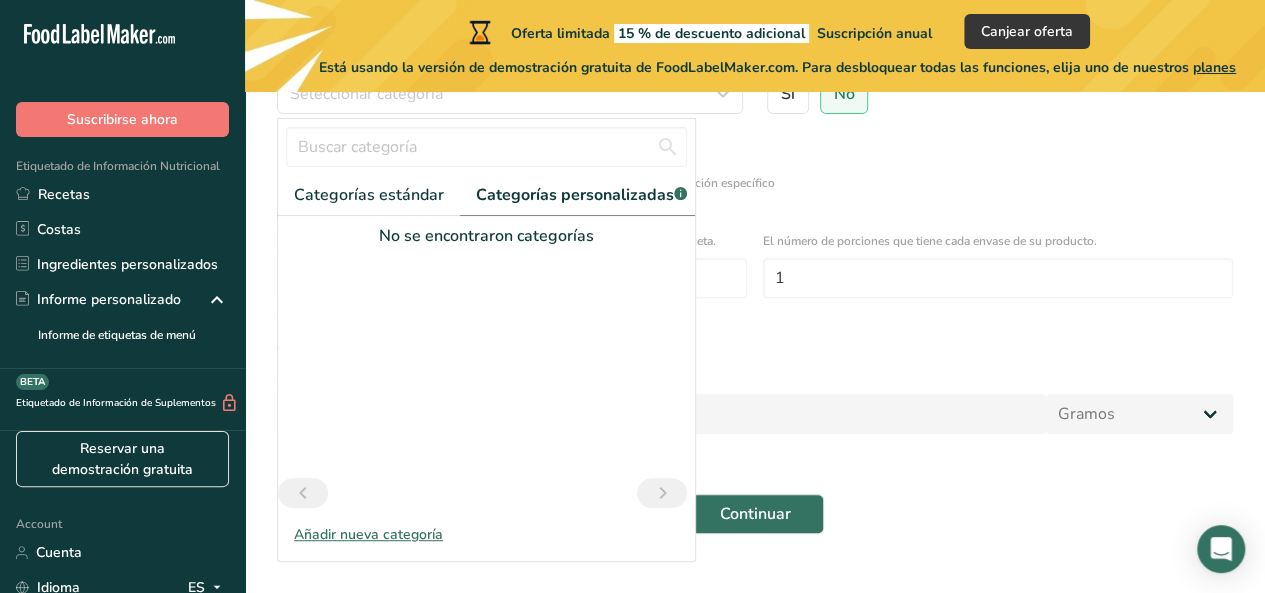 click on "Añadir nueva categoría" at bounding box center [486, 534] 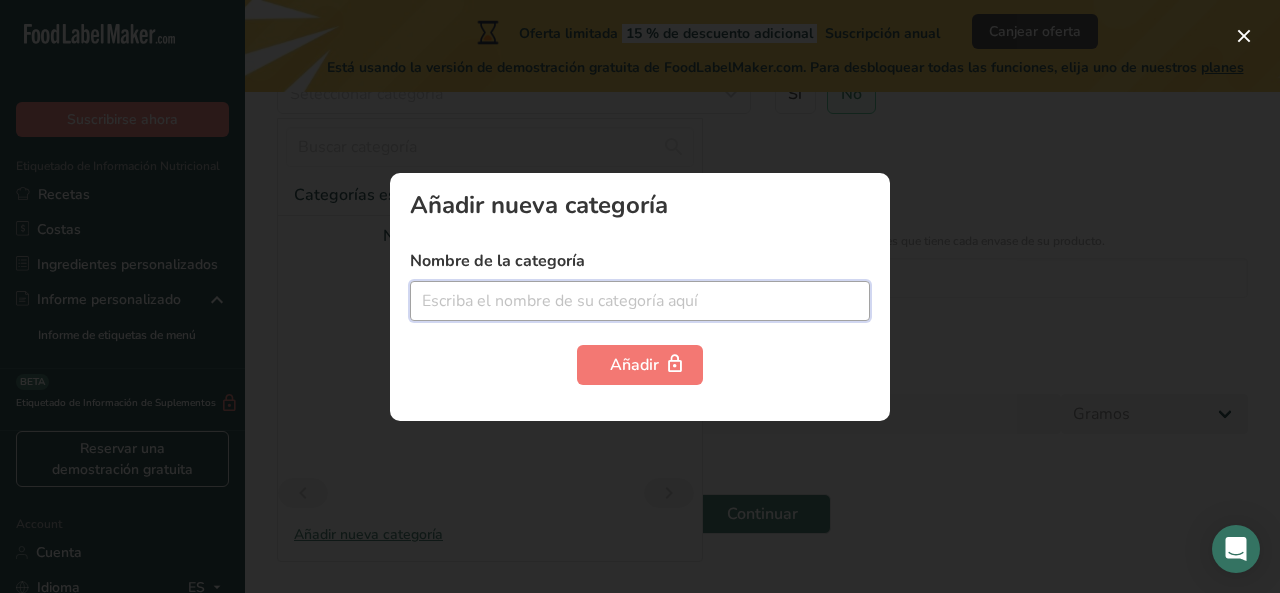 click at bounding box center (640, 301) 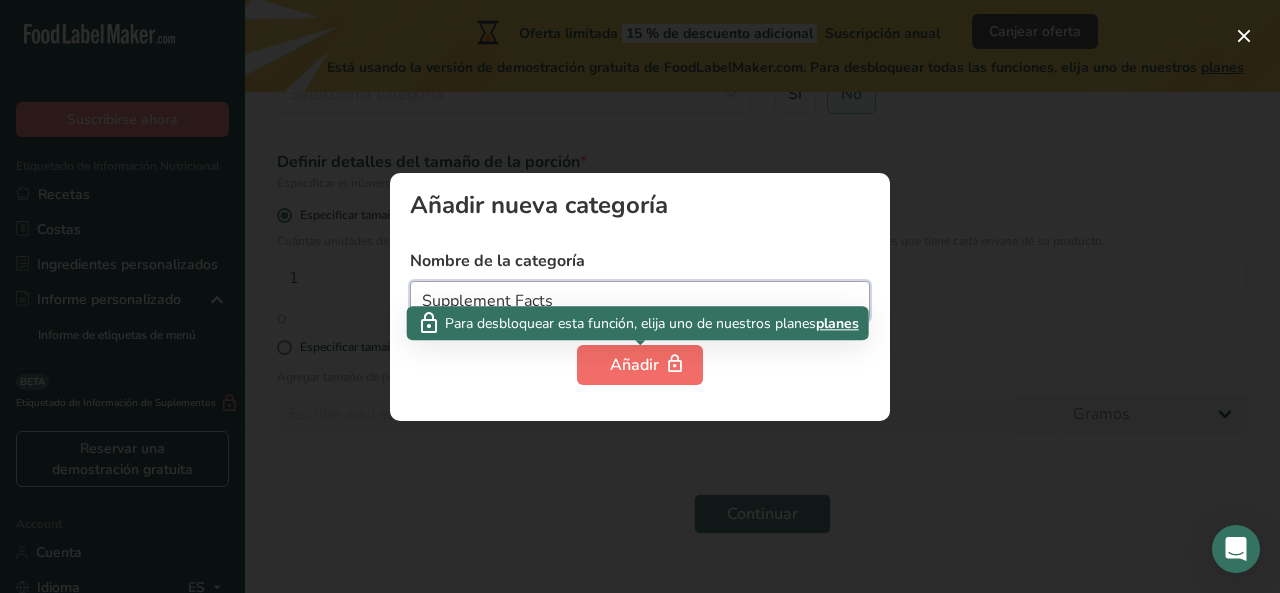 type on "Supplement Facts" 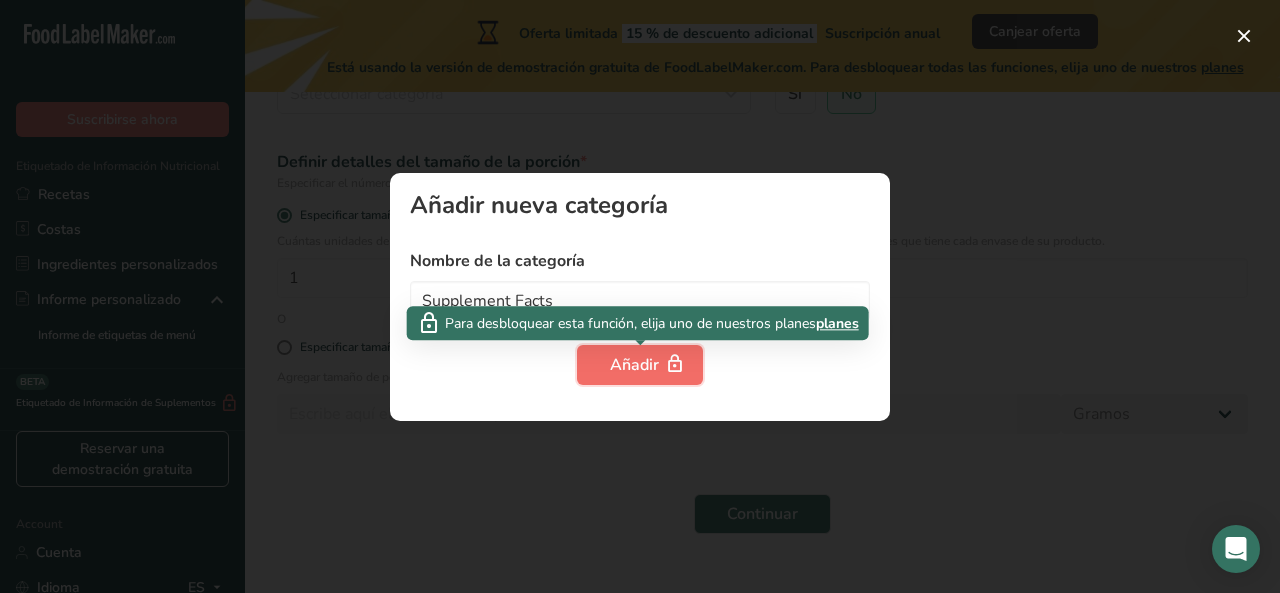 click on "Añadir" at bounding box center (640, 365) 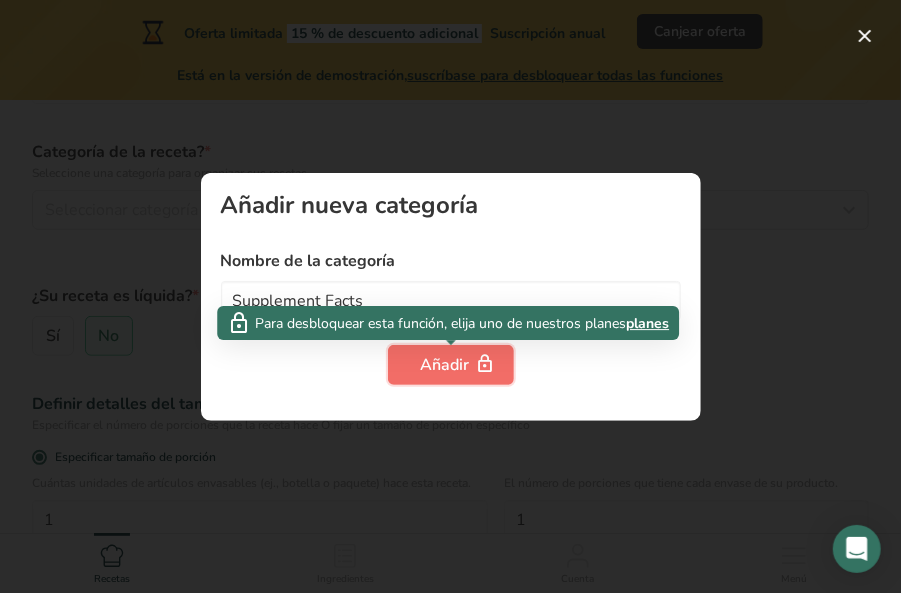 click at bounding box center (486, 364) 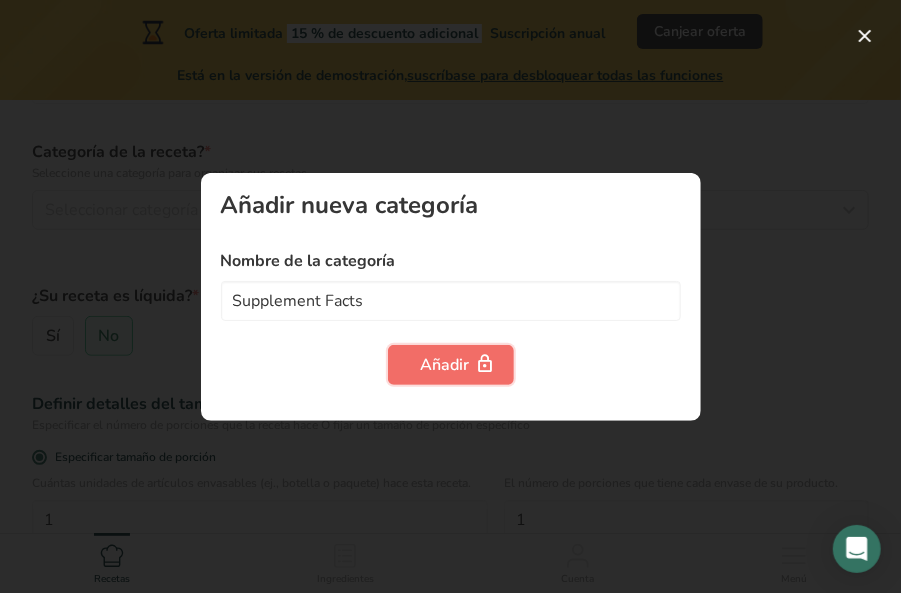click at bounding box center [486, 364] 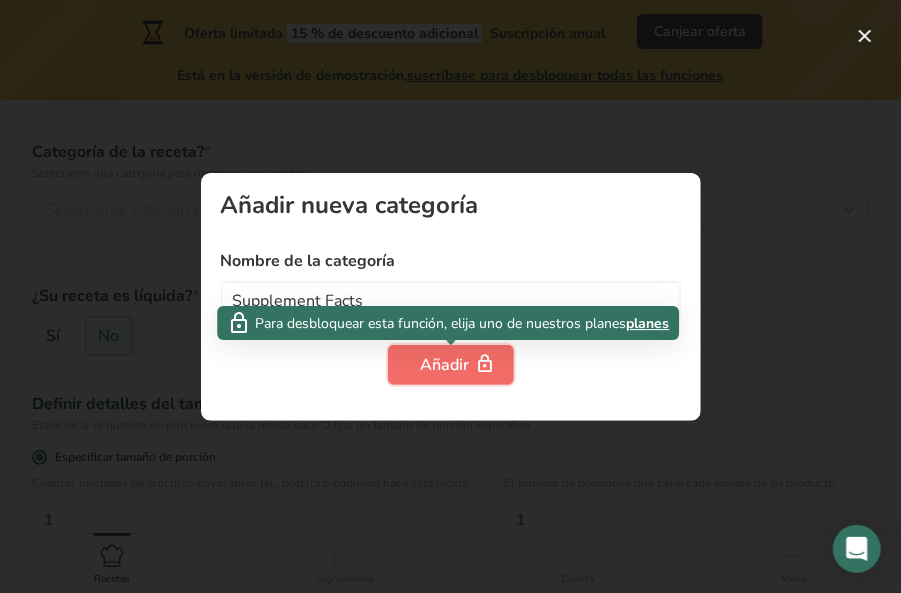 click at bounding box center (486, 364) 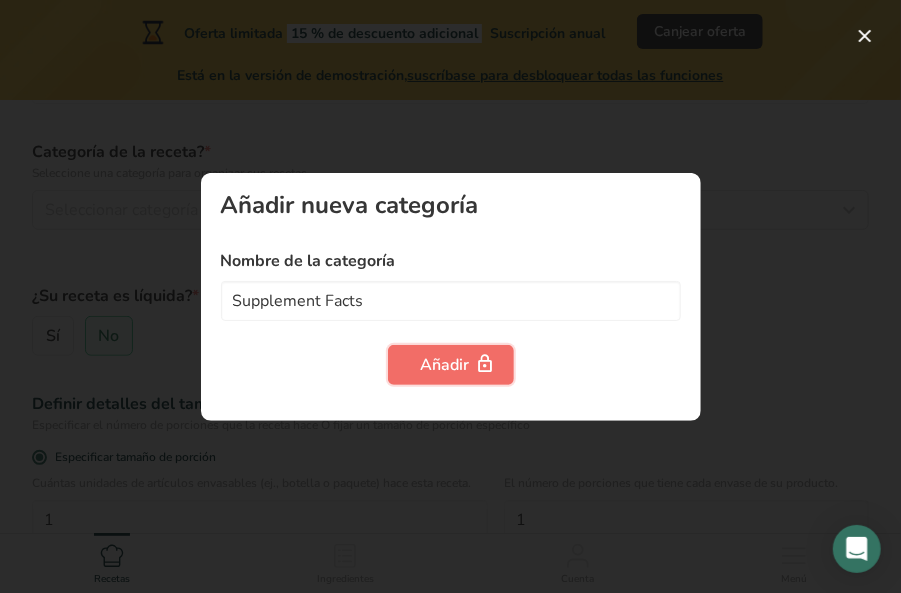 click at bounding box center [486, 364] 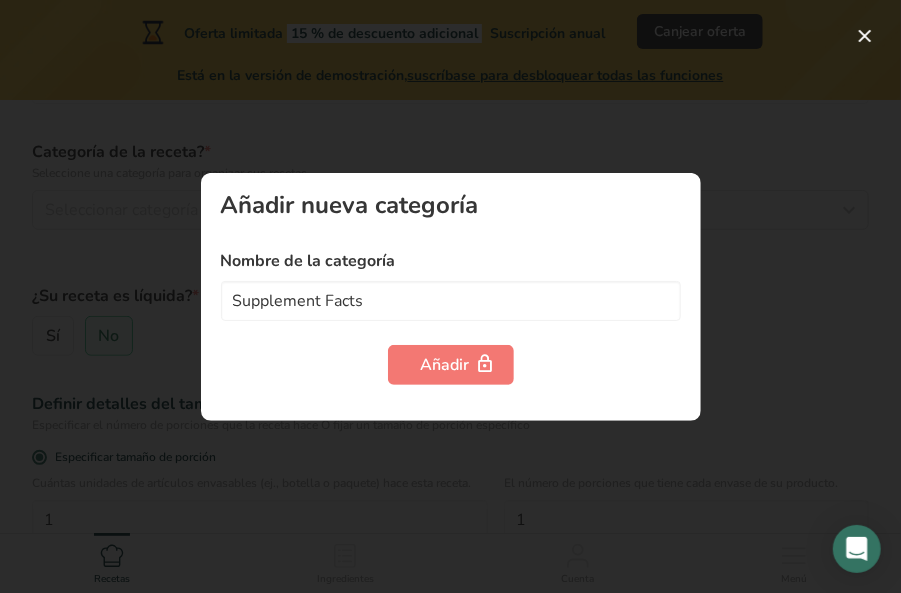 click at bounding box center (450, 296) 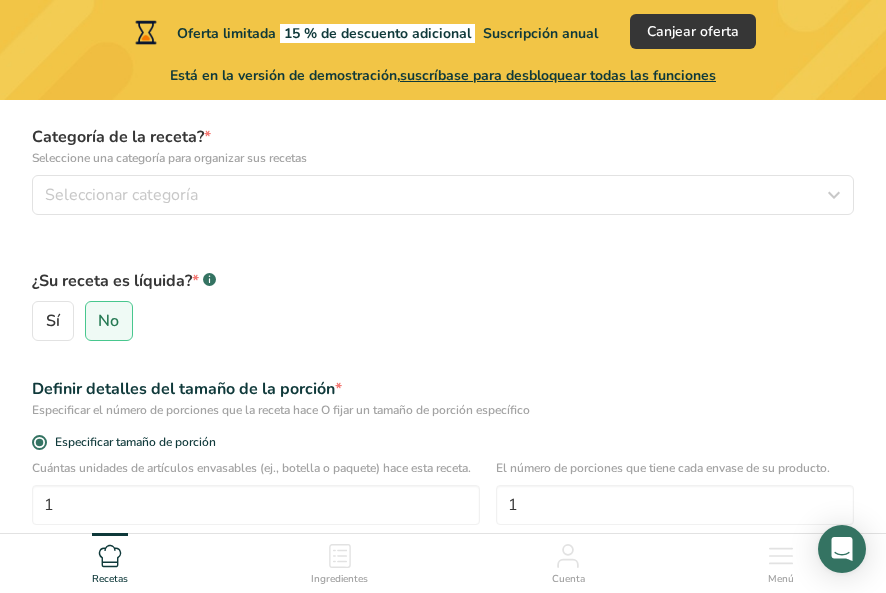 scroll, scrollTop: 302, scrollLeft: 0, axis: vertical 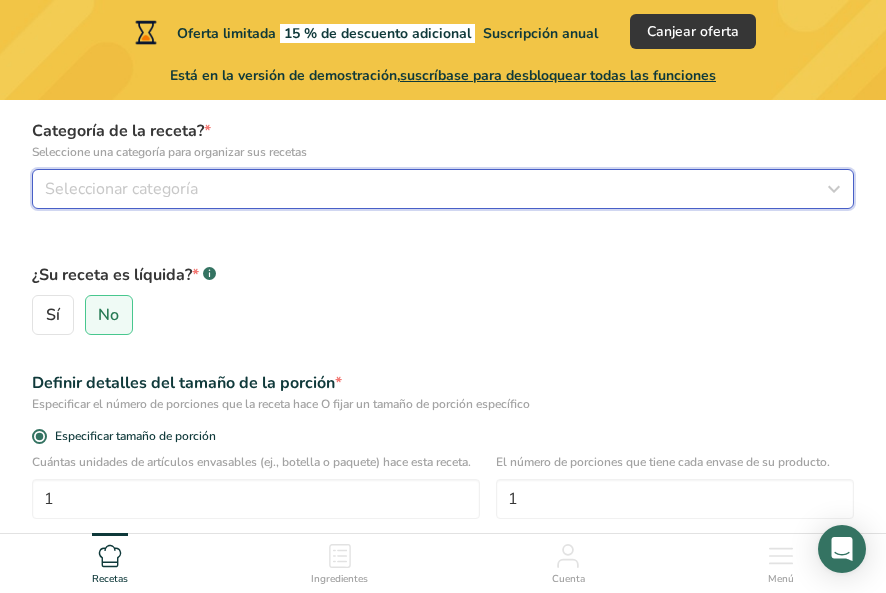 click on "Seleccionar categoría" at bounding box center [121, 189] 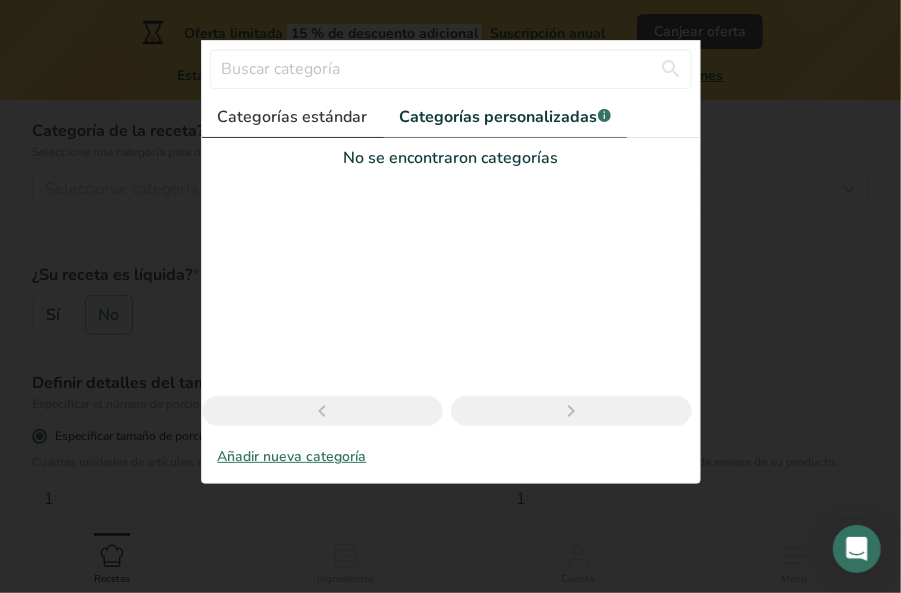 click on "Categorías estándar" at bounding box center [293, 117] 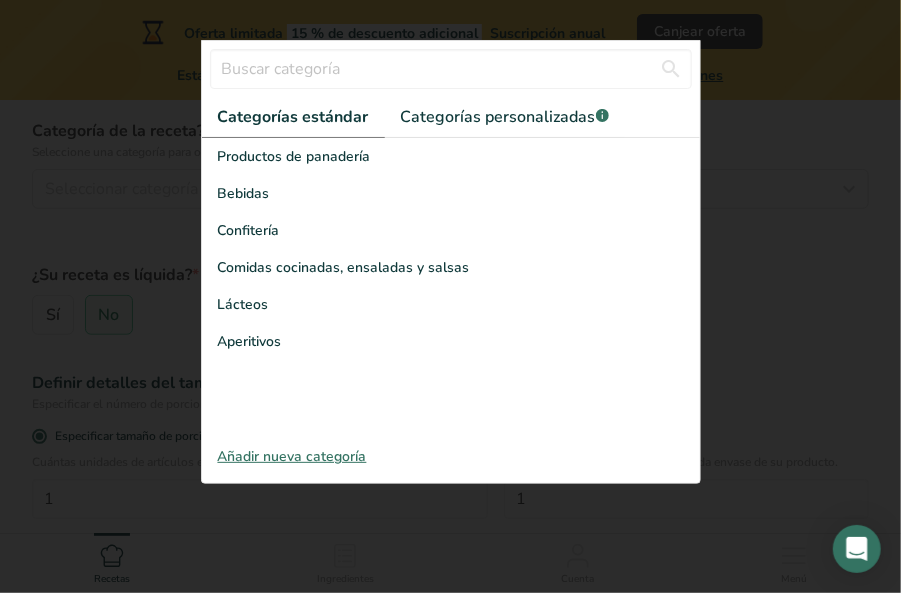 click at bounding box center [450, 296] 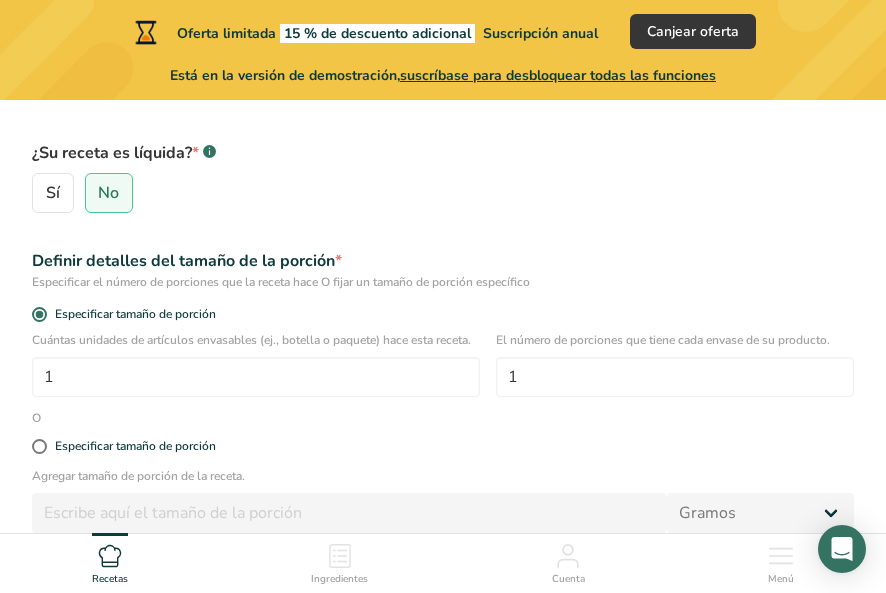 scroll, scrollTop: 413, scrollLeft: 0, axis: vertical 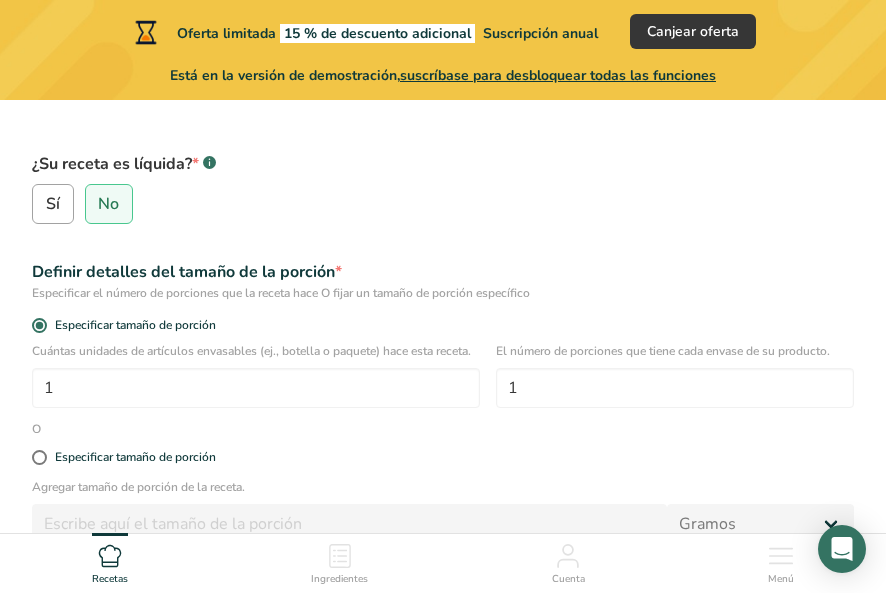 click on "Sí" at bounding box center [53, 204] 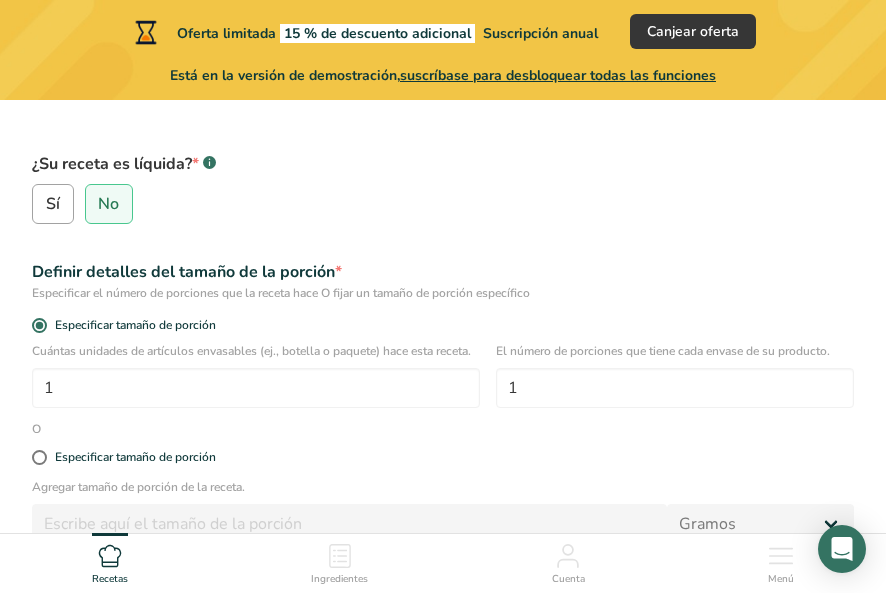click on "Sí" at bounding box center [39, 204] 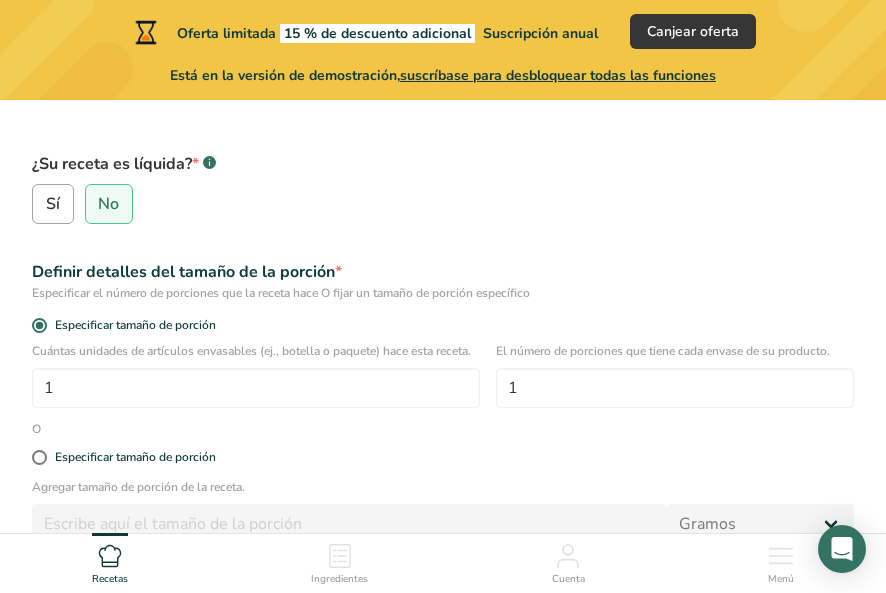 select on "22" 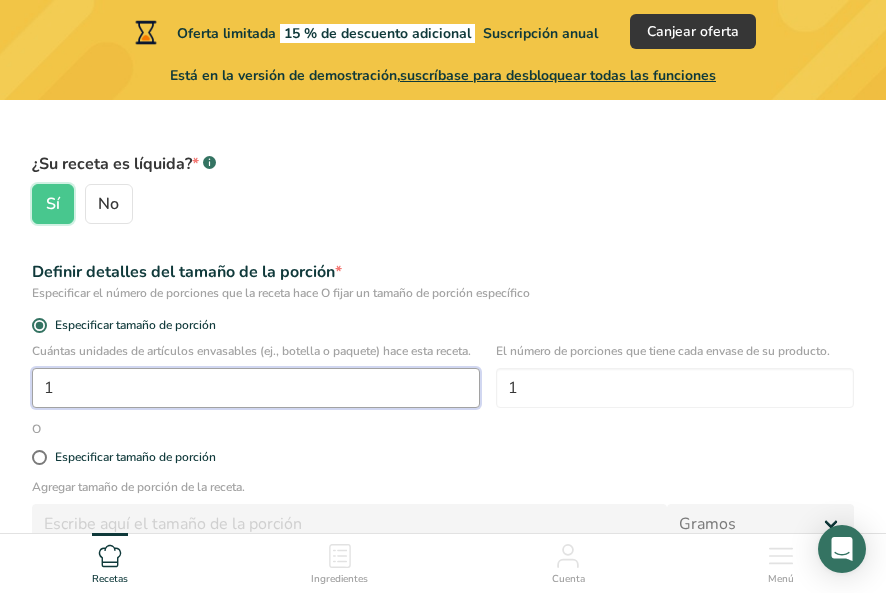 click on "1" at bounding box center [256, 388] 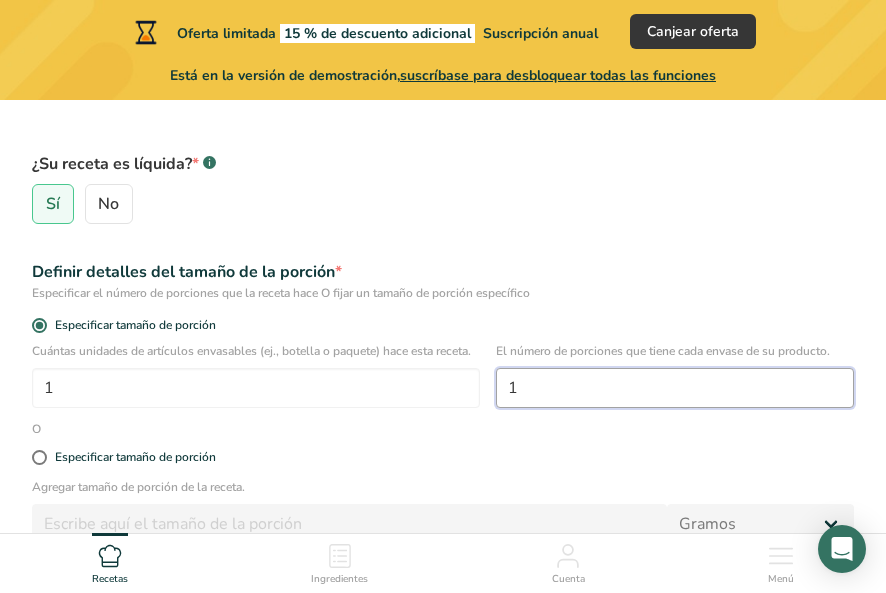 click on "1" at bounding box center [675, 388] 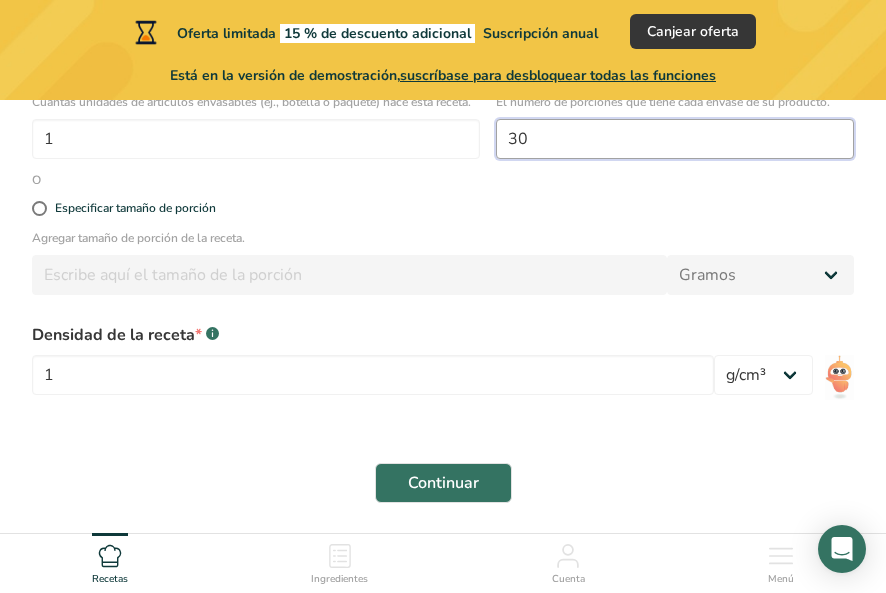scroll, scrollTop: 663, scrollLeft: 0, axis: vertical 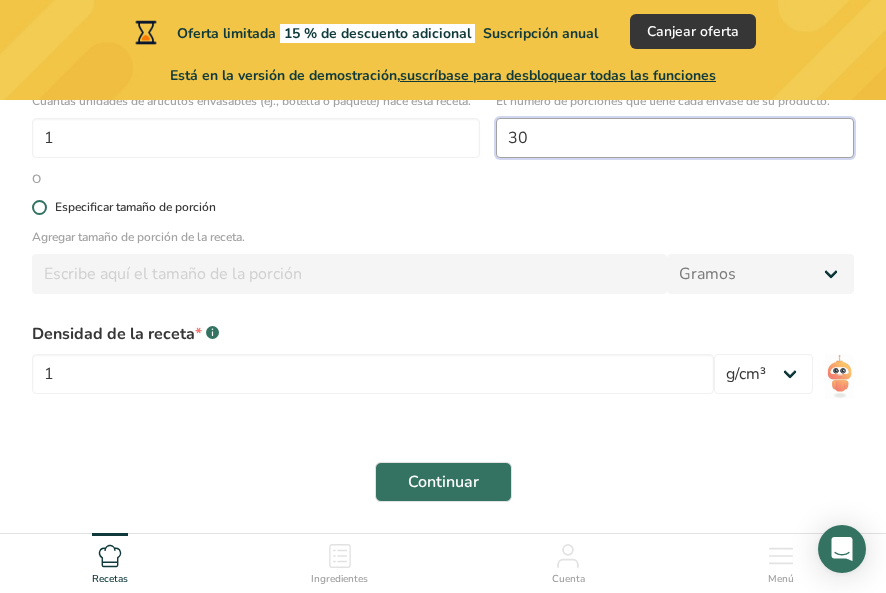 type on "30" 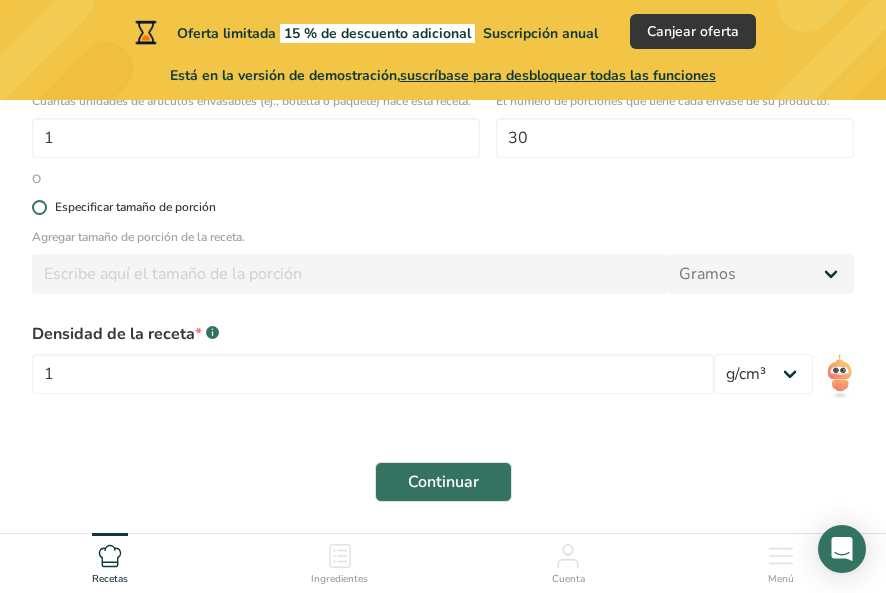 click at bounding box center [39, 207] 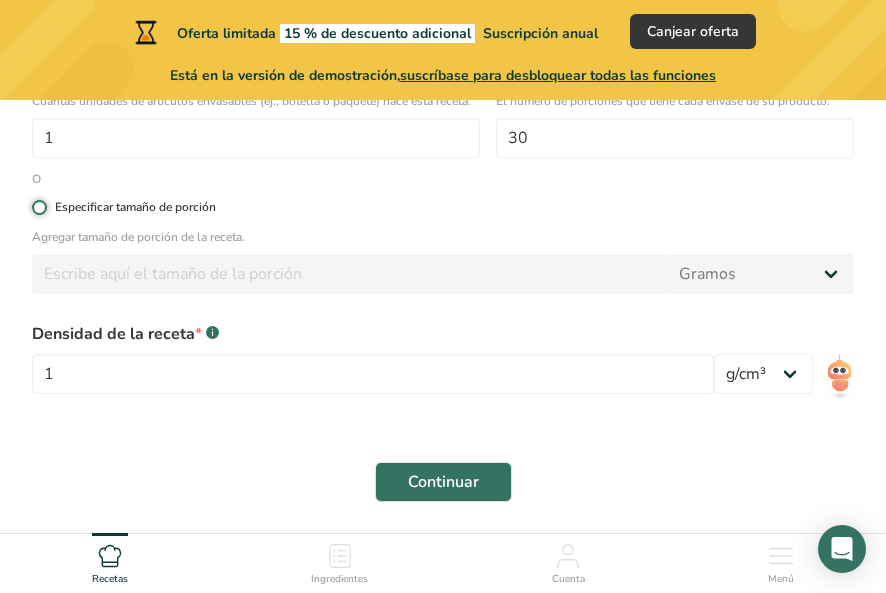 click on "Especificar tamaño de porción" at bounding box center [38, 207] 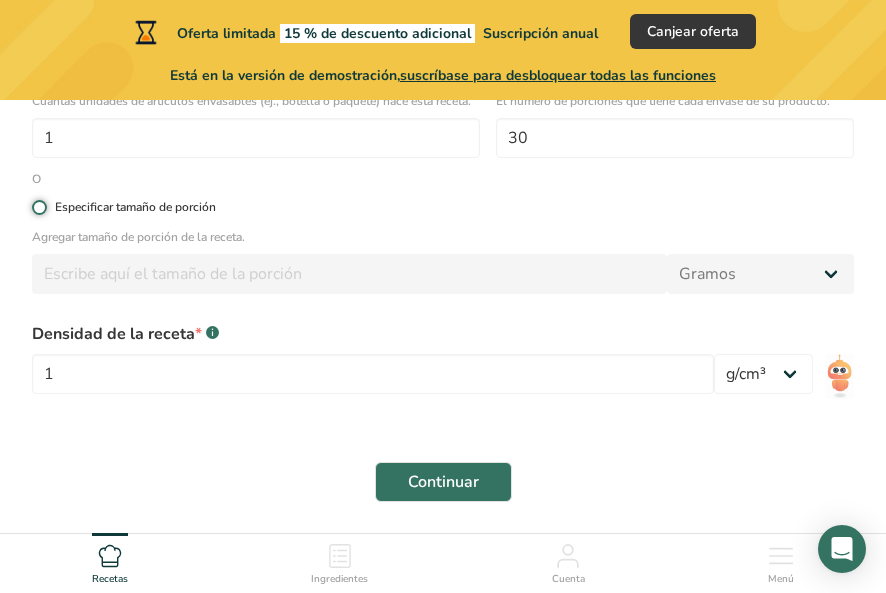 radio on "true" 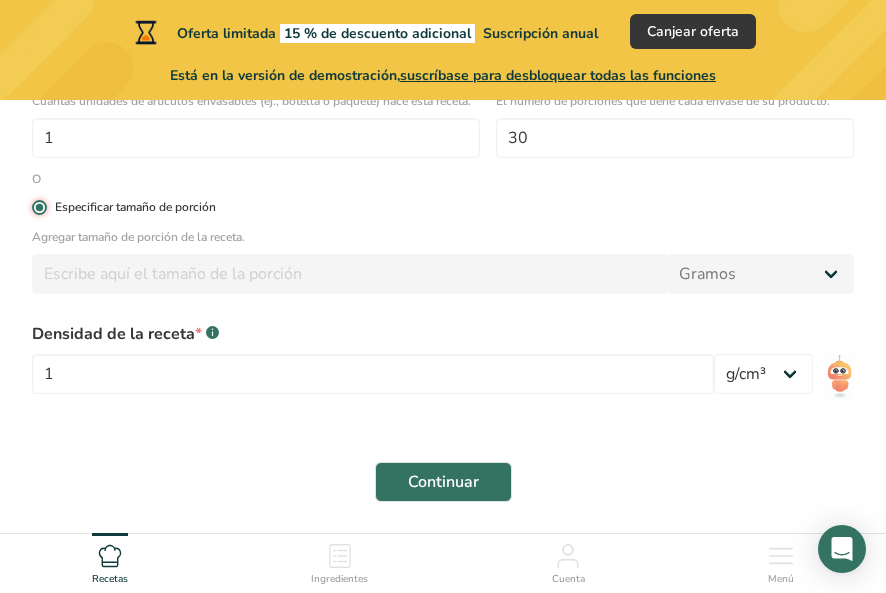 radio on "false" 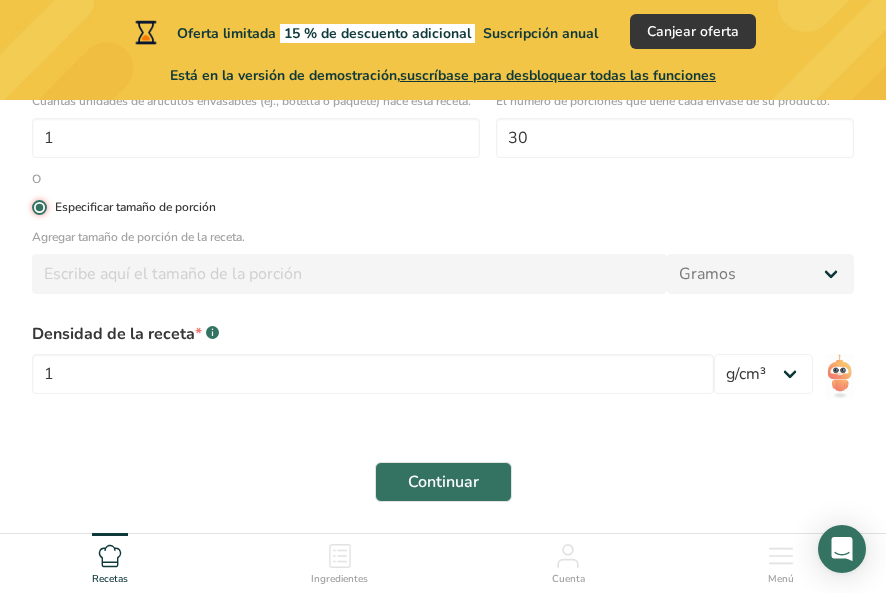 type 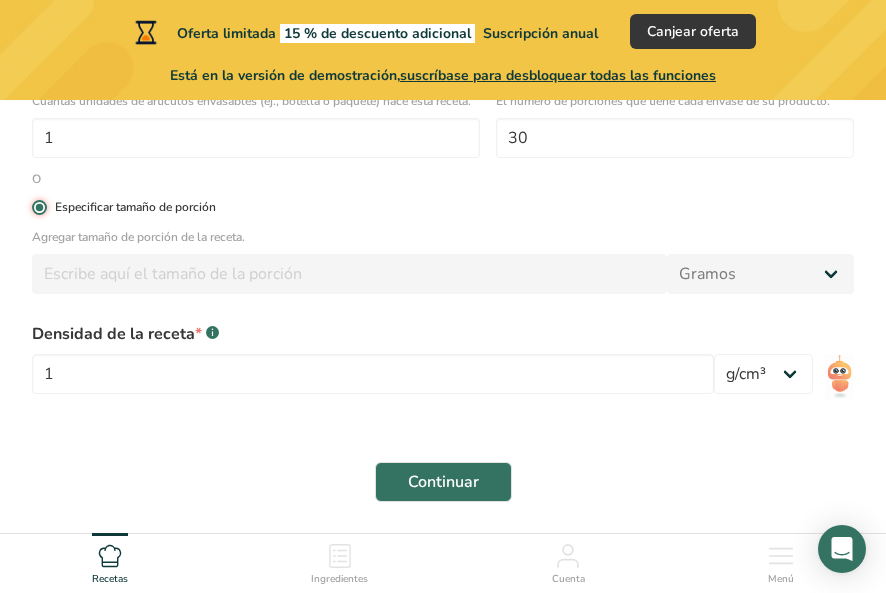 type 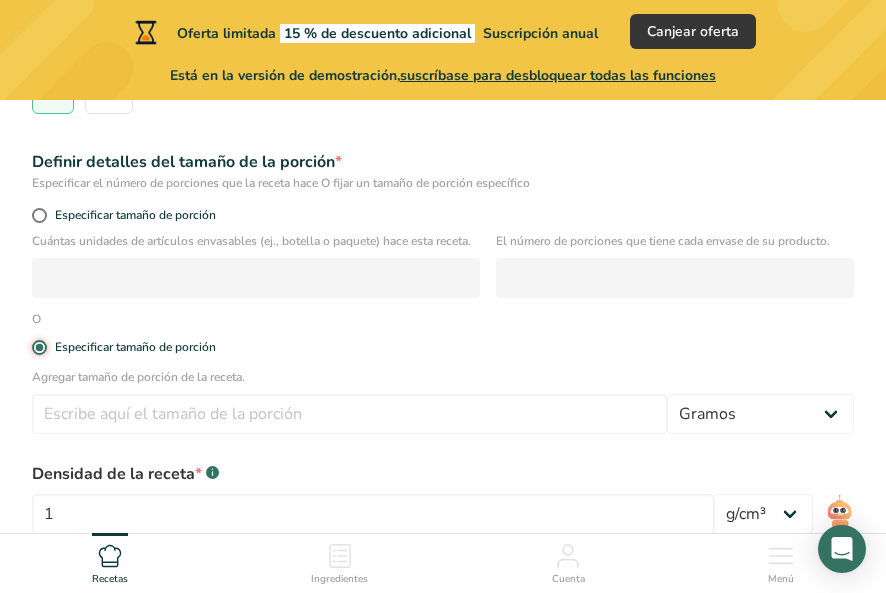 scroll, scrollTop: 524, scrollLeft: 0, axis: vertical 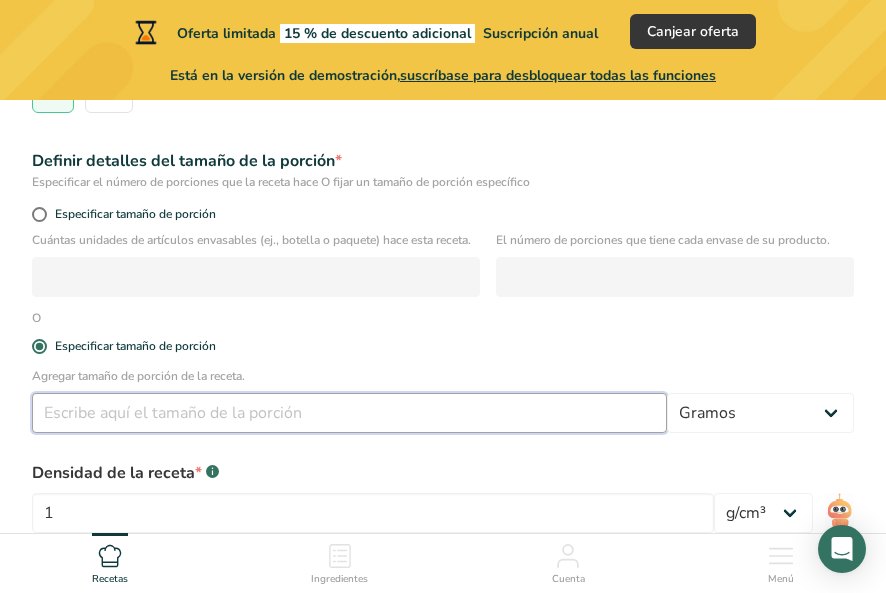 click at bounding box center (349, 413) 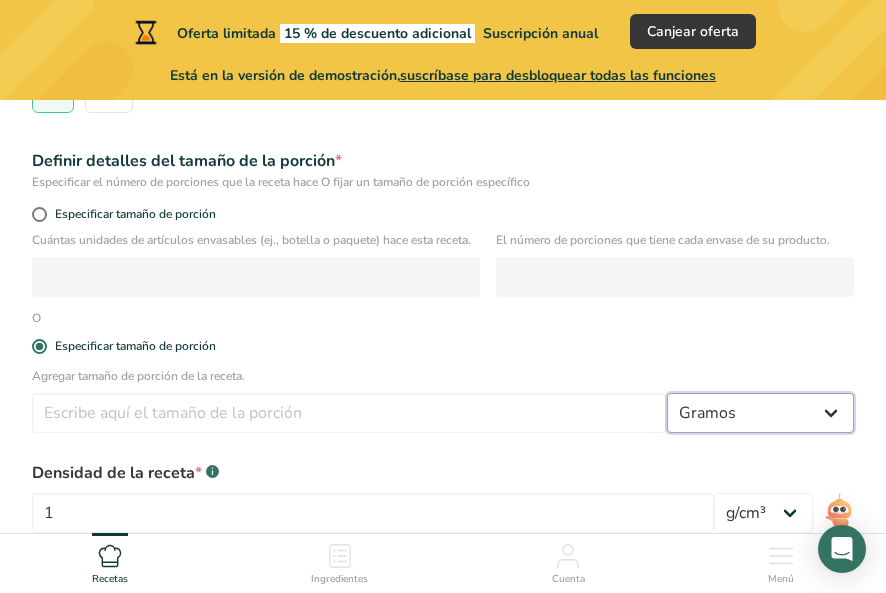 click on "Gramos
kg
mg
mcg
libras
onza
litro
mL
onza líquida
cucharada
cucharadita
taza
Cuarto de Galón
galón" at bounding box center (760, 413) 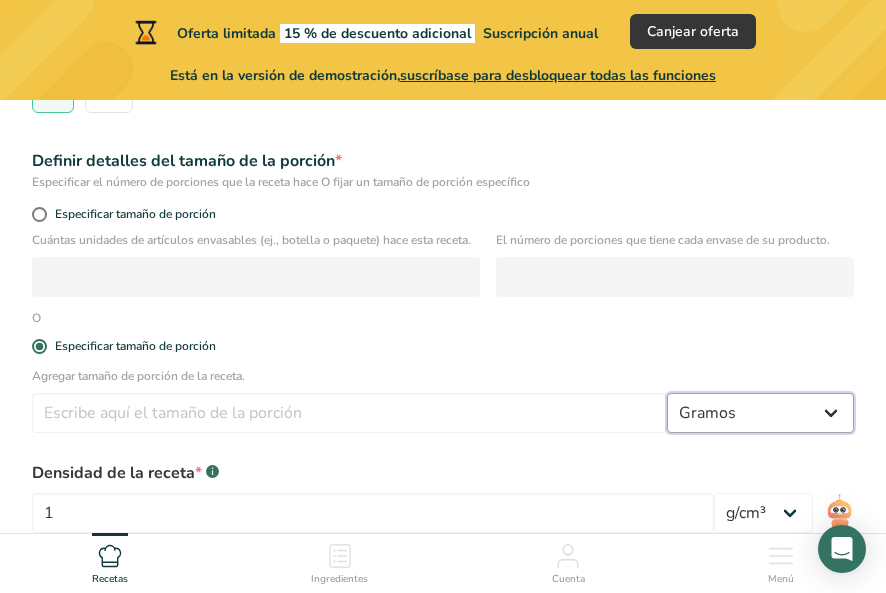 select on "17" 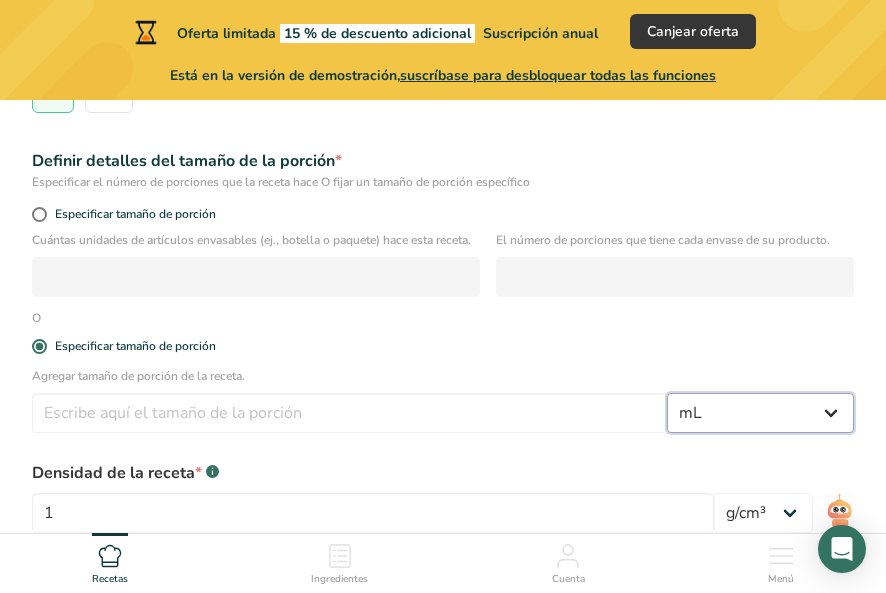 click on "Gramos
kg
mg
mcg
libras
onza
litro
mL
onza líquida
cucharada
cucharadita
taza
Cuarto de Galón
galón" at bounding box center (760, 413) 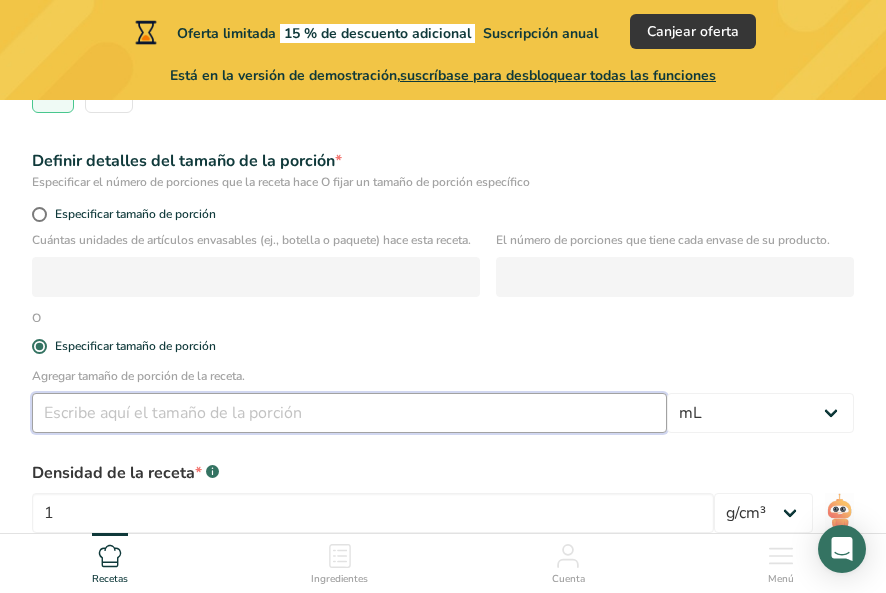 click at bounding box center [349, 413] 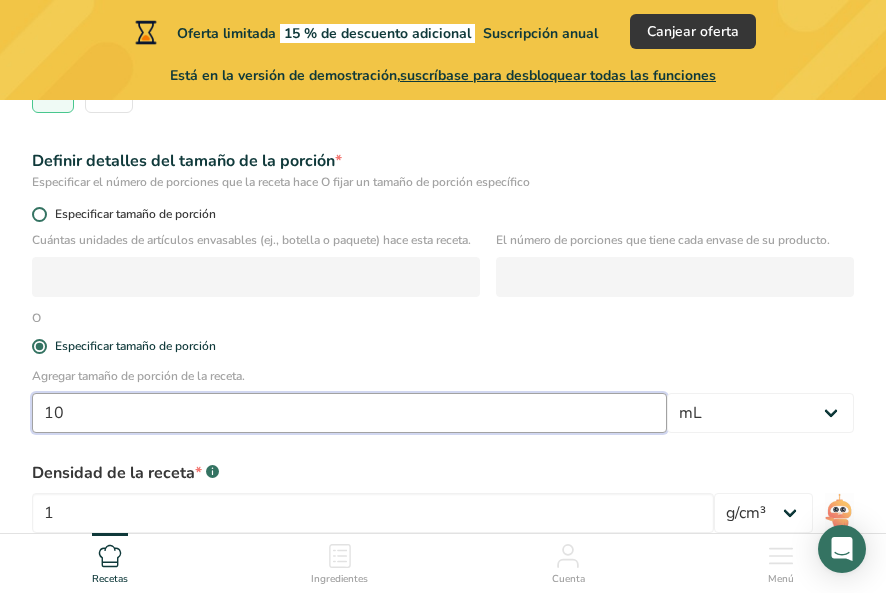 type on "10" 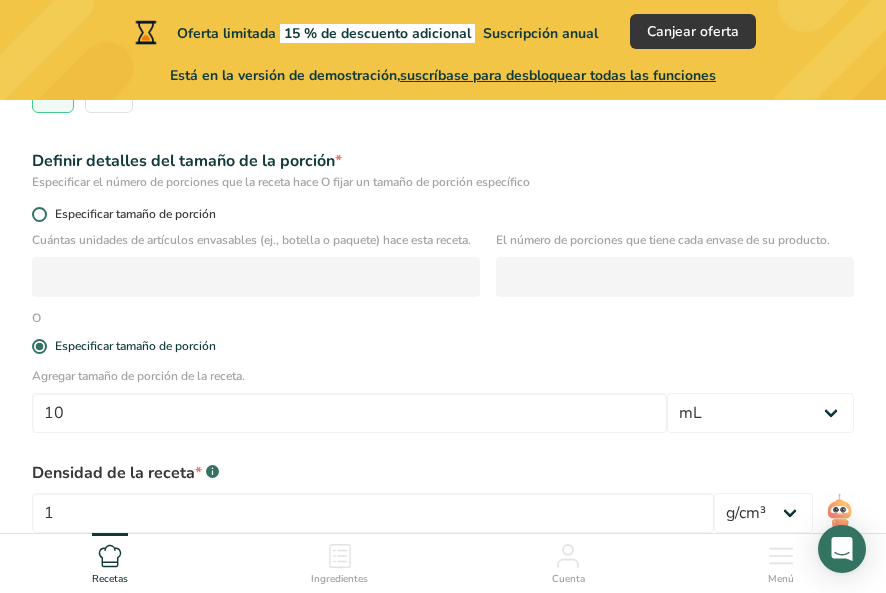 click at bounding box center [39, 214] 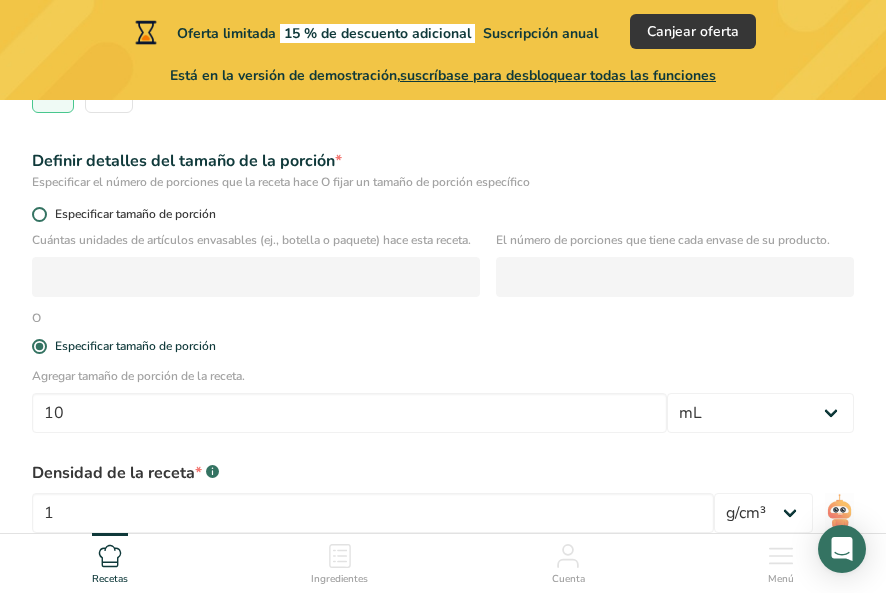 click on "Especificar tamaño de porción" at bounding box center [38, 214] 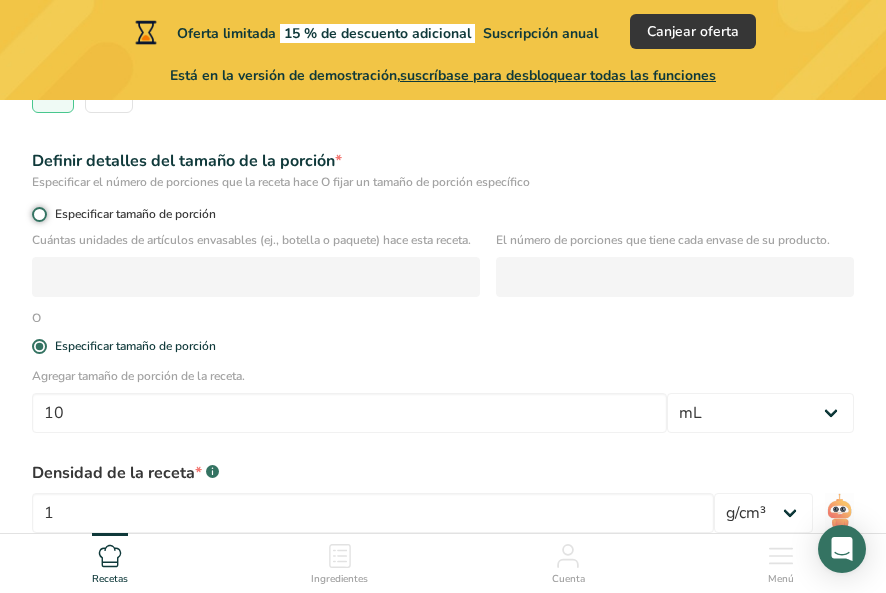 radio on "true" 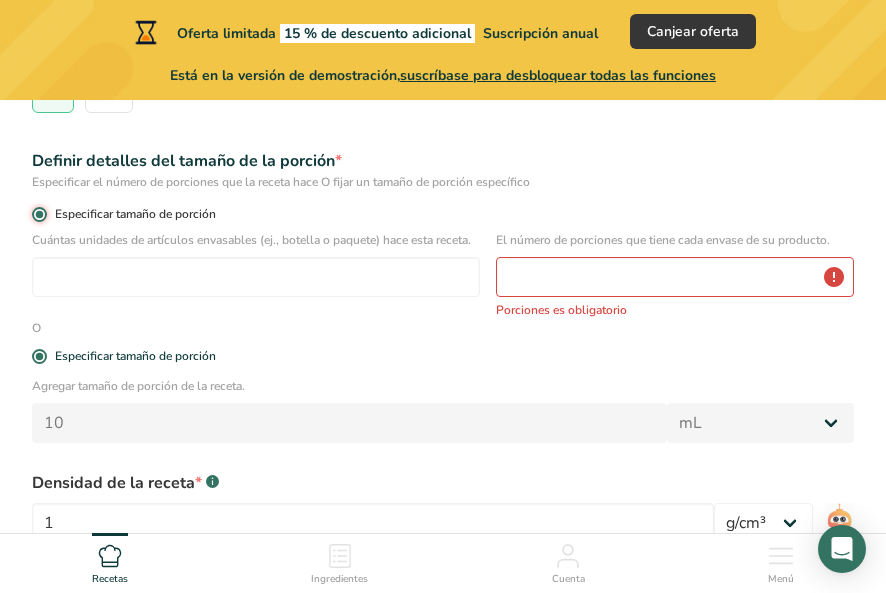 radio on "false" 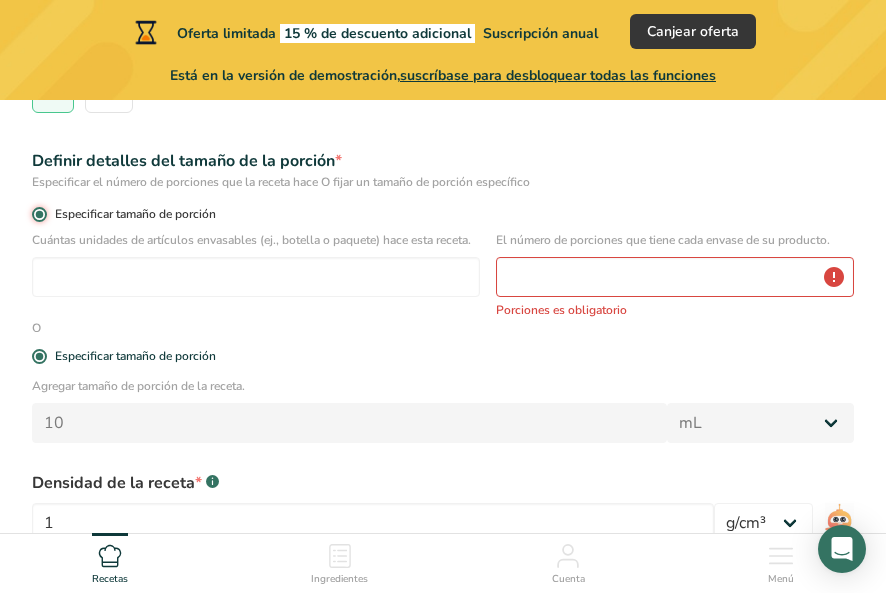 type 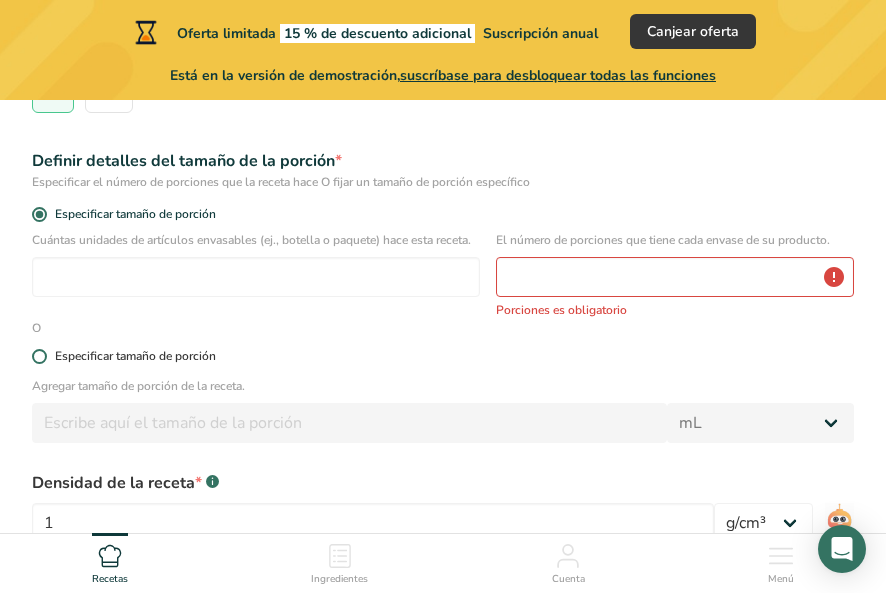 click at bounding box center (39, 356) 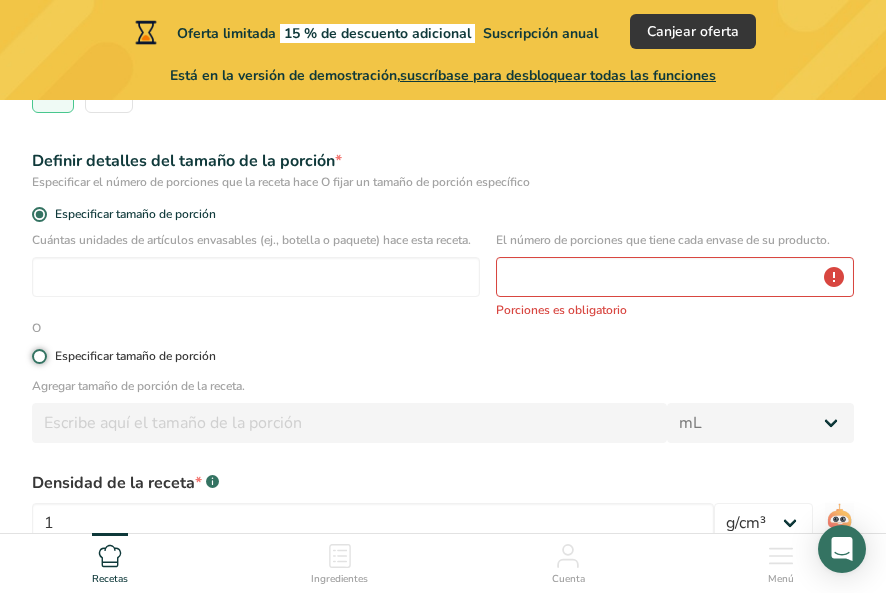 click on "Especificar tamaño de porción" at bounding box center [38, 356] 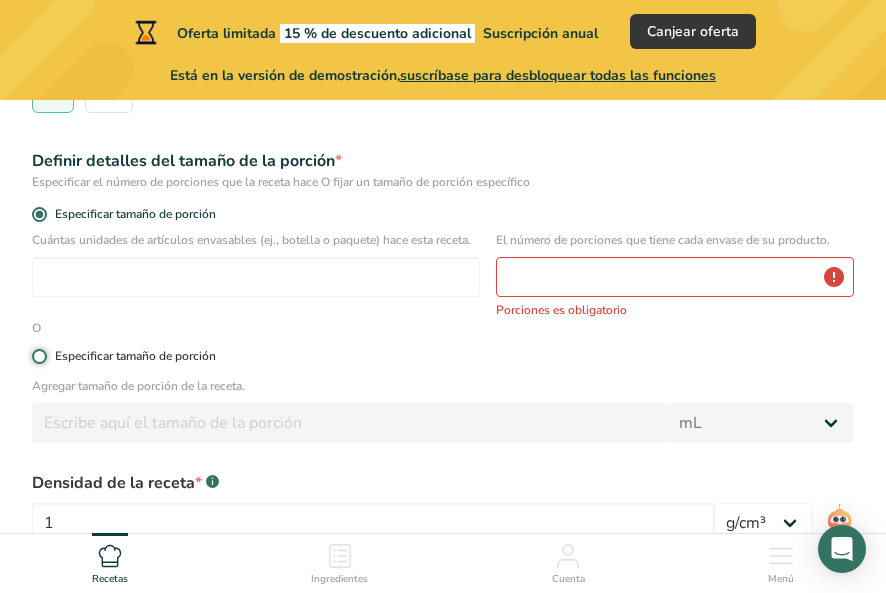 radio on "true" 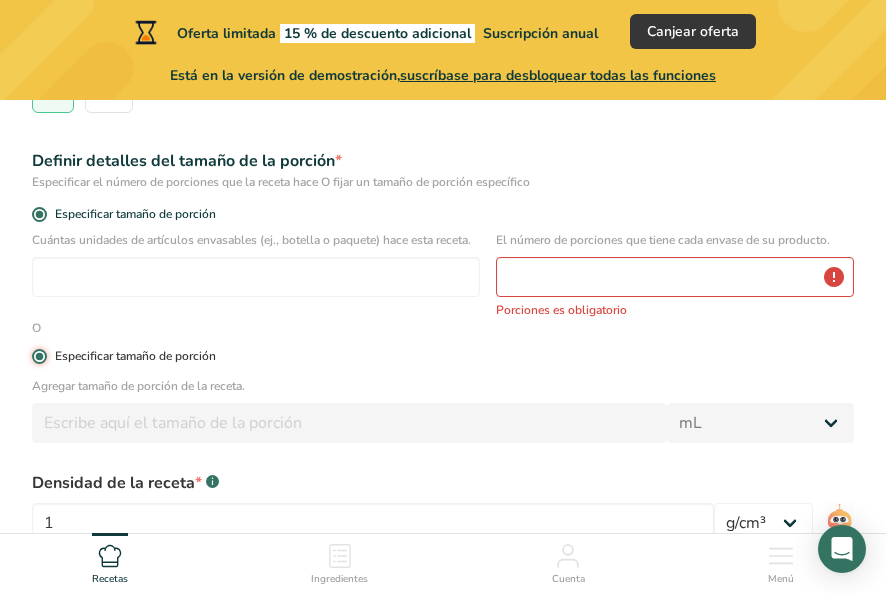 radio on "false" 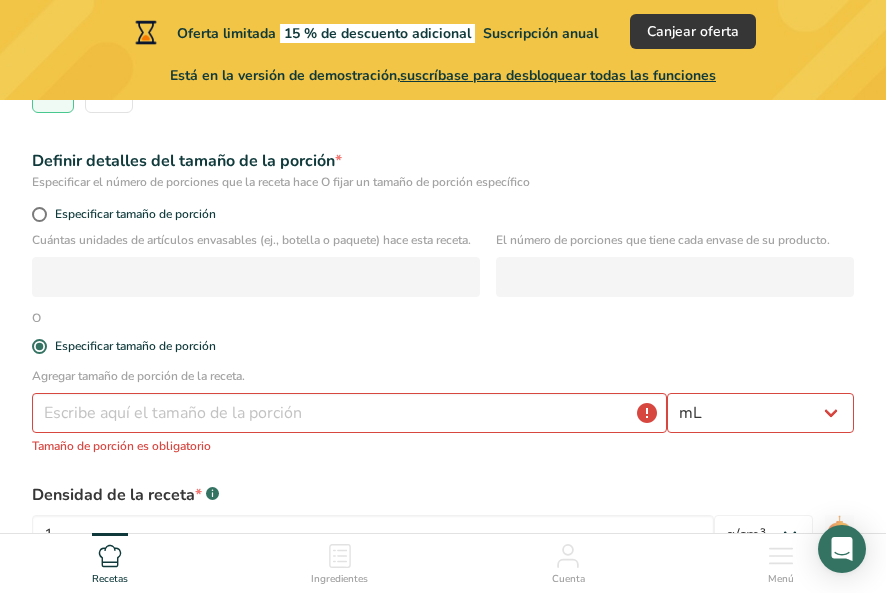 click on "Tamaño de porción es obligatorio" at bounding box center [443, 446] 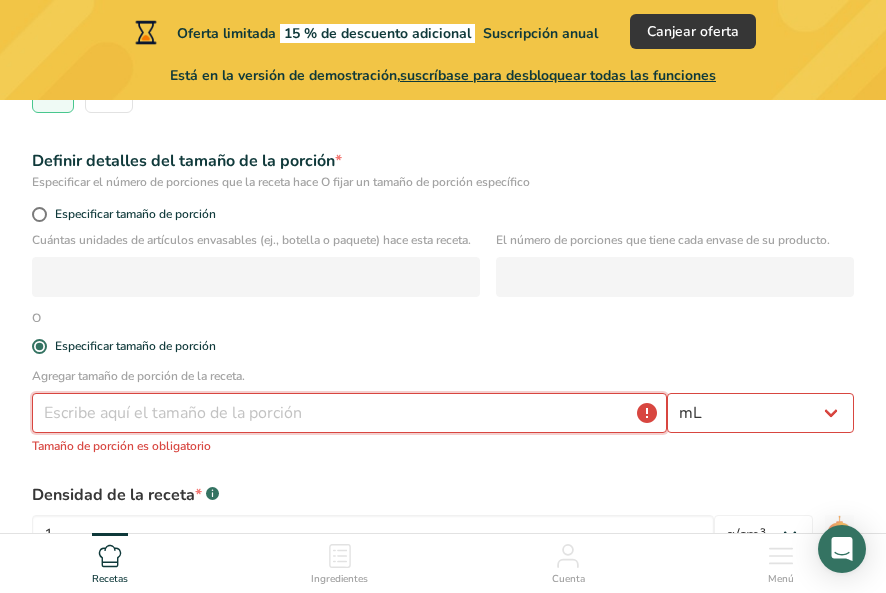 click at bounding box center (349, 413) 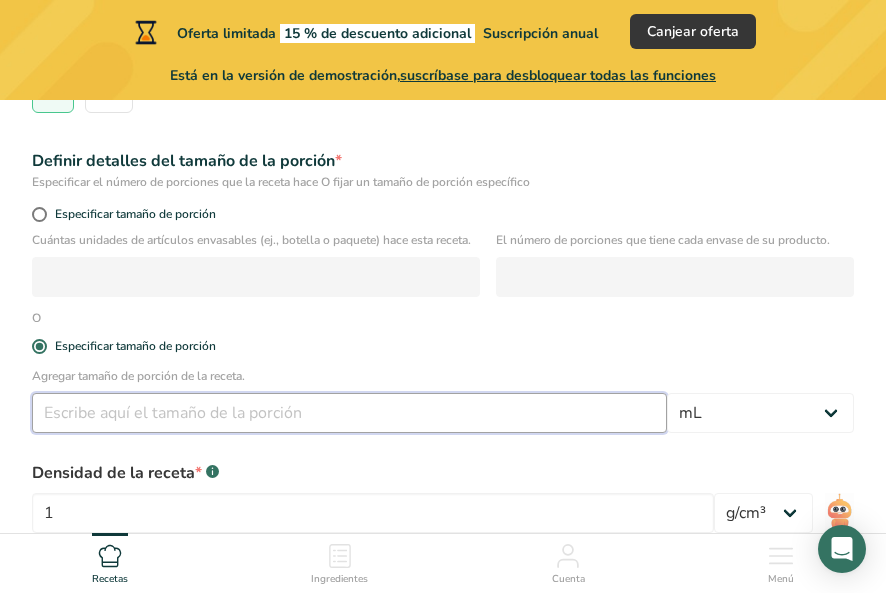 scroll, scrollTop: 770, scrollLeft: 0, axis: vertical 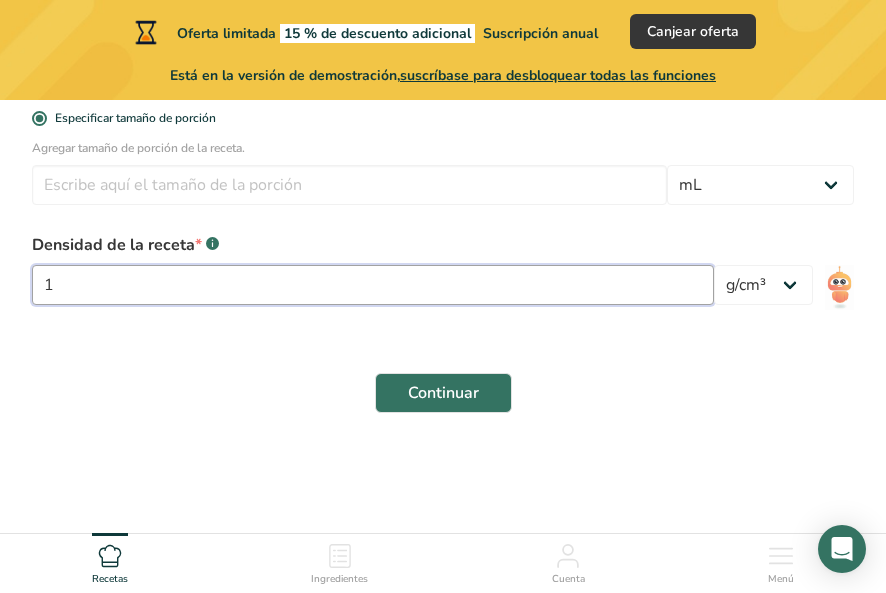 click on "1" at bounding box center (373, 285) 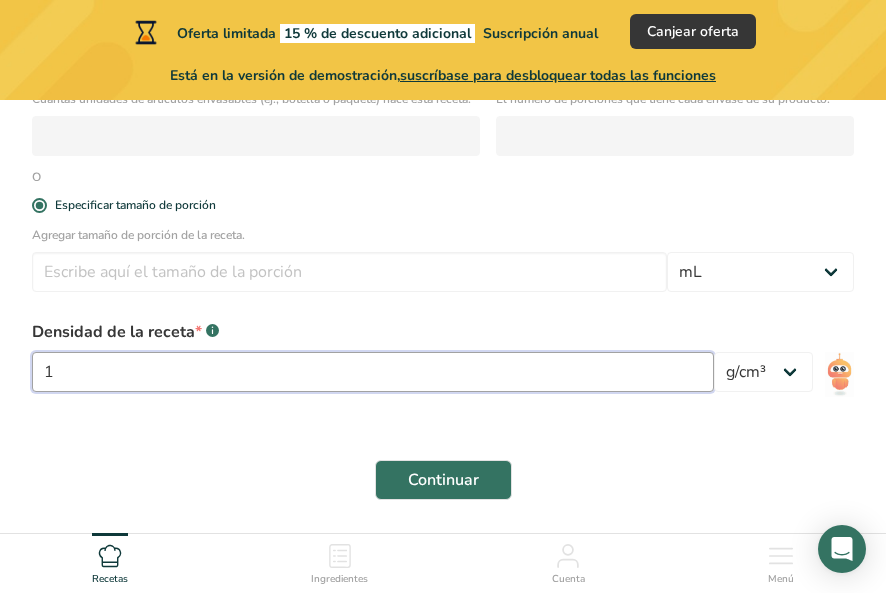 scroll, scrollTop: 664, scrollLeft: 0, axis: vertical 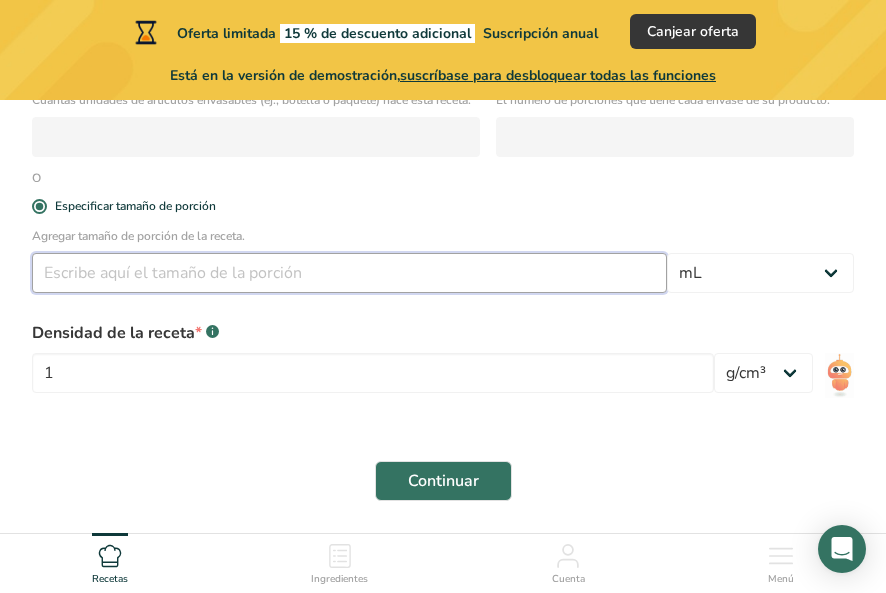 click on "9.998" at bounding box center [349, 273] 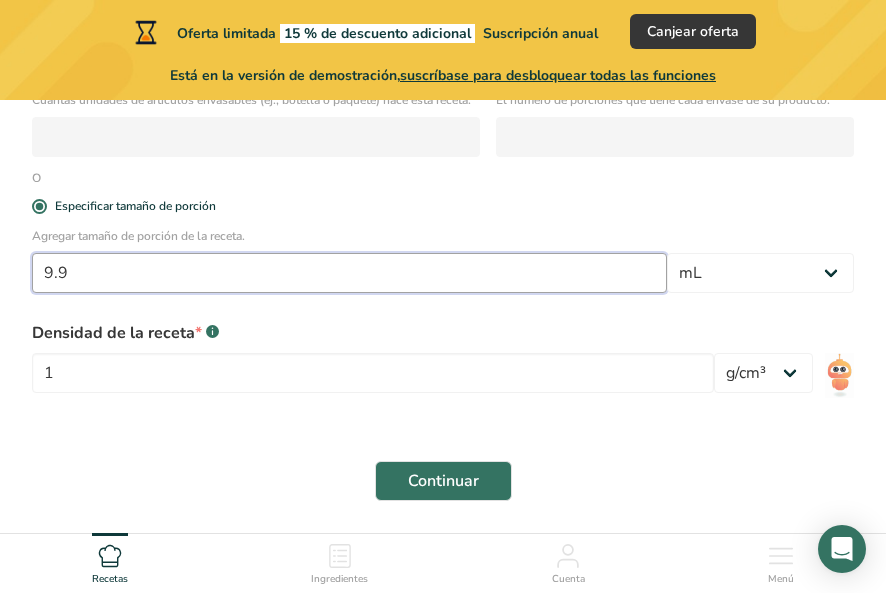 type on "9" 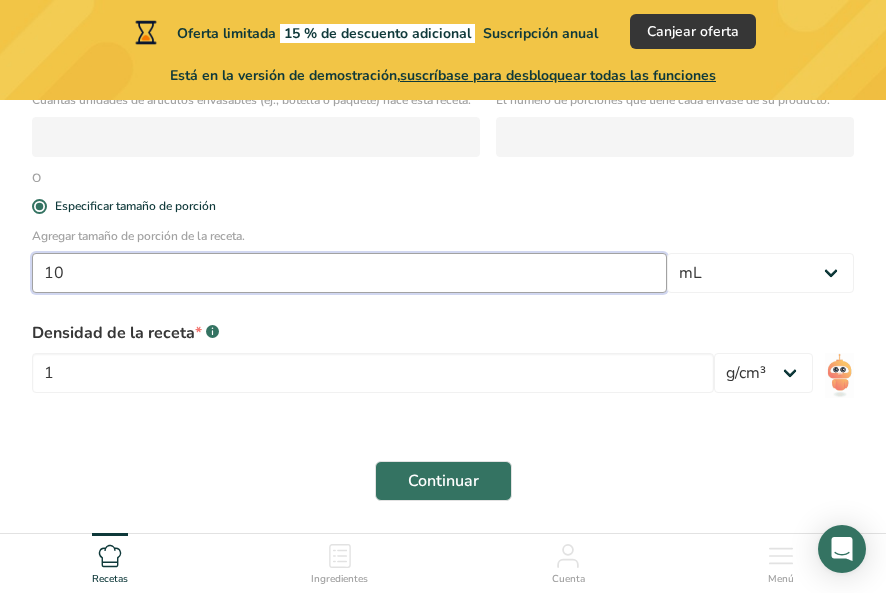 type on "10" 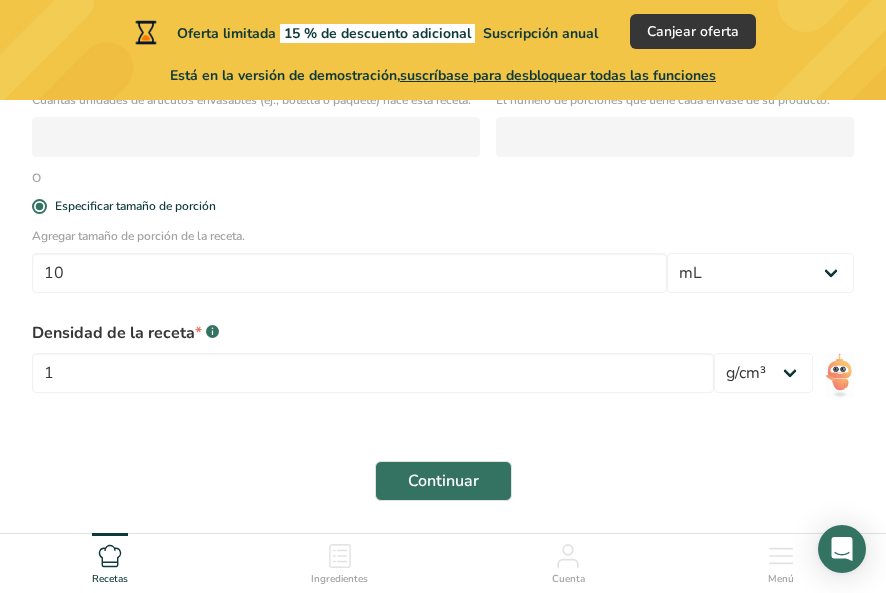 click on "Continuar" at bounding box center (443, 481) 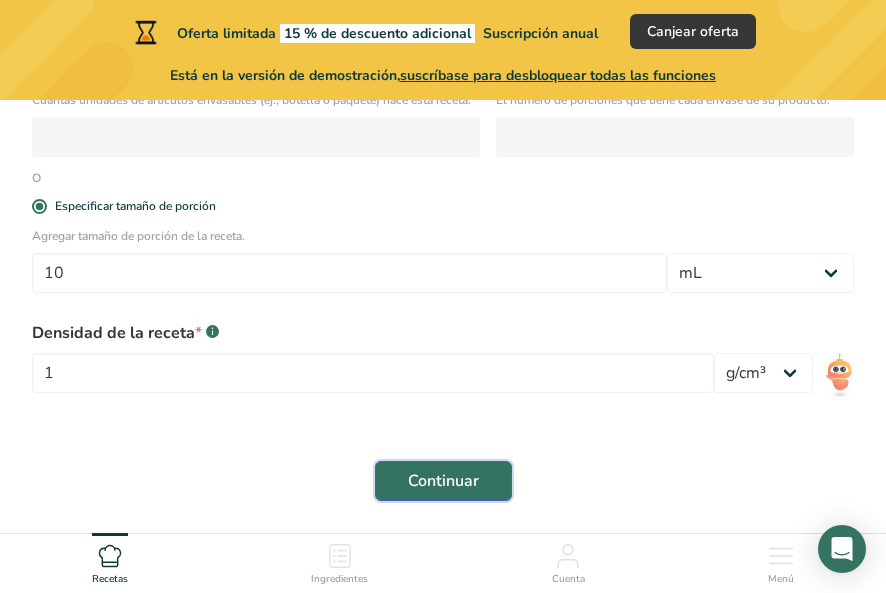 click on "Continuar" at bounding box center (443, 481) 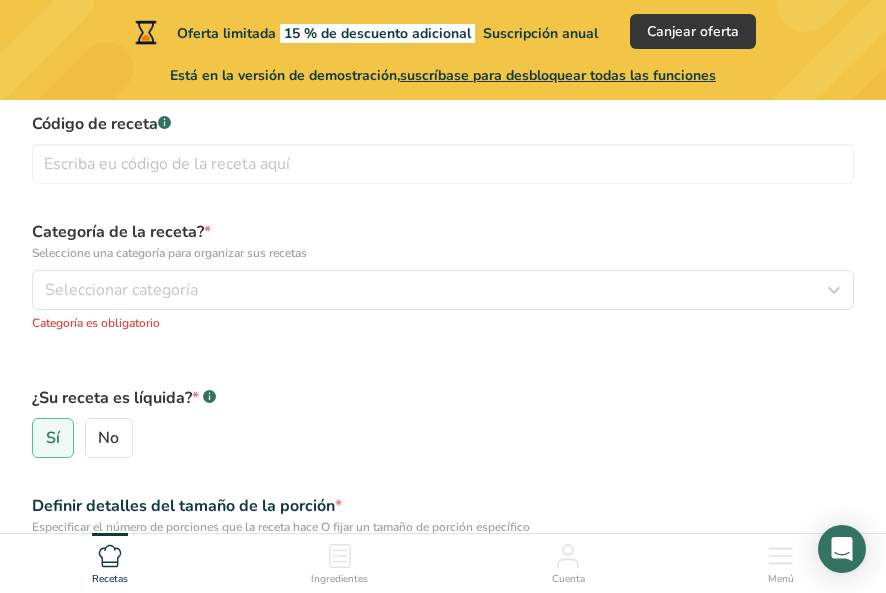 scroll, scrollTop: 194, scrollLeft: 0, axis: vertical 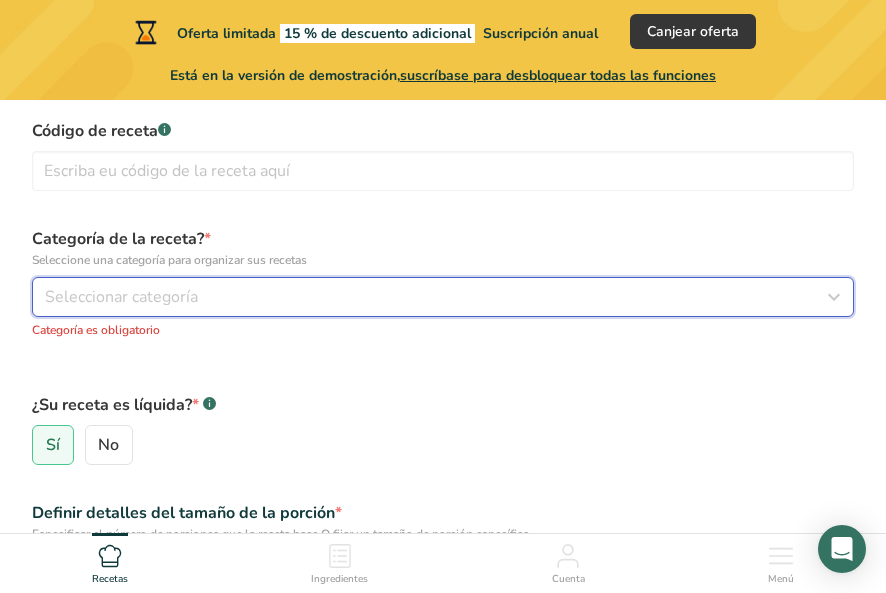 click on "Seleccionar categoría" at bounding box center [437, 297] 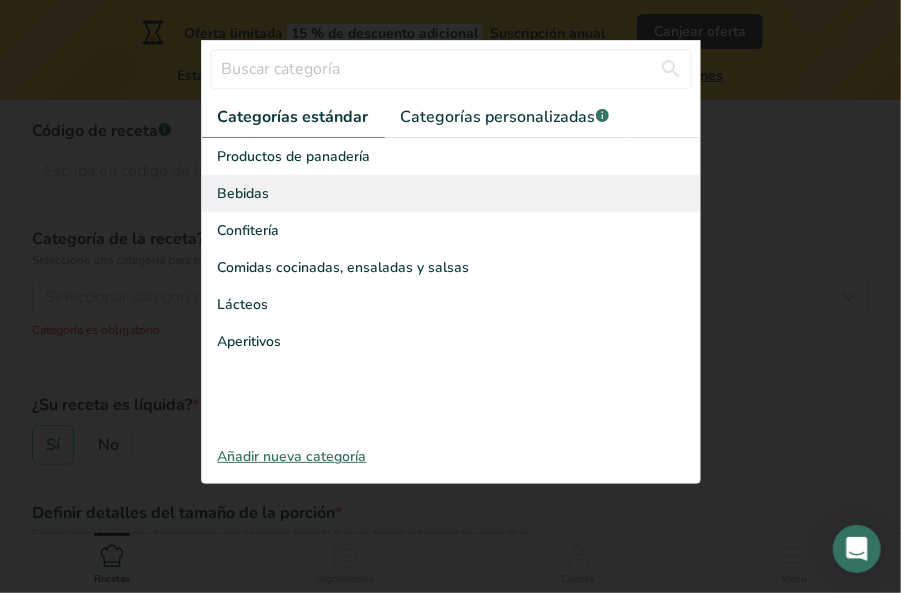 click on "Bebidas" at bounding box center [451, 193] 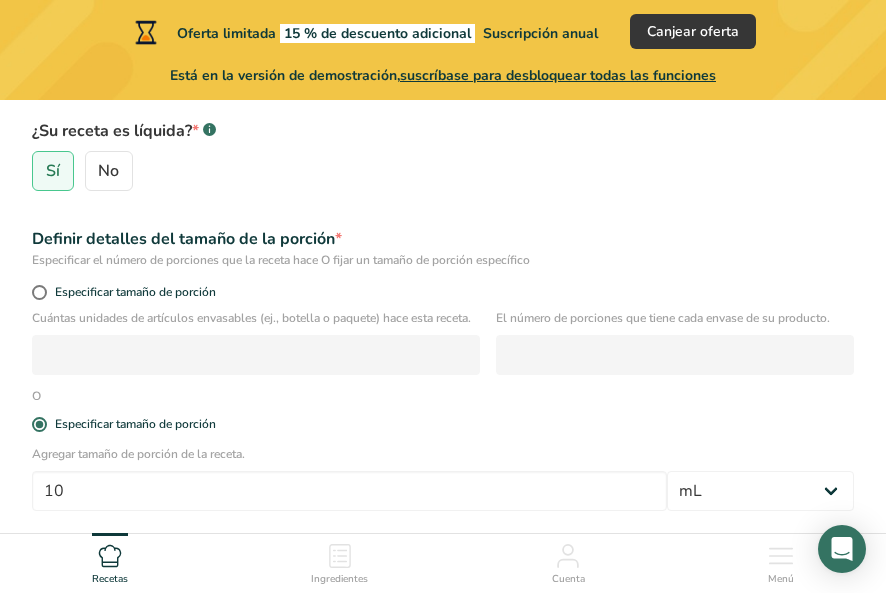 scroll, scrollTop: 445, scrollLeft: 0, axis: vertical 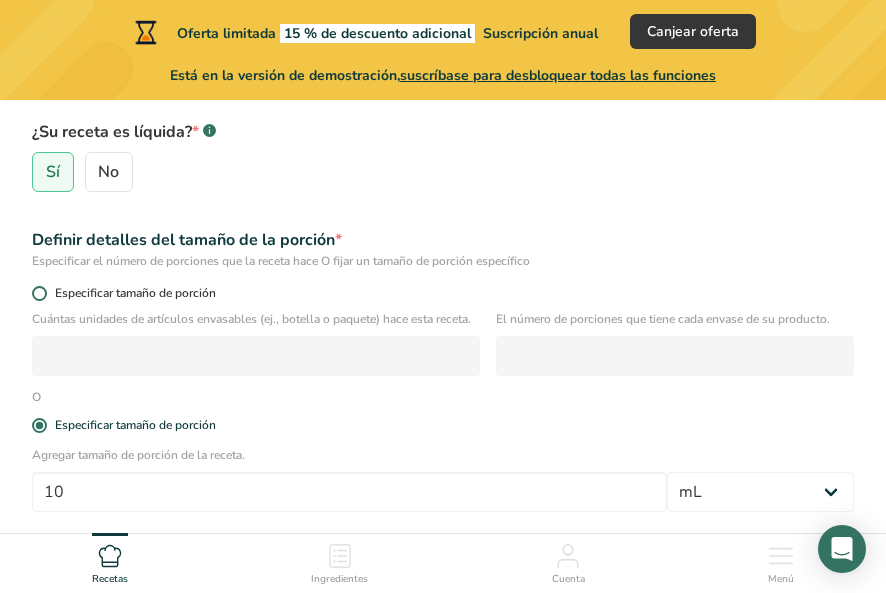 click at bounding box center (39, 293) 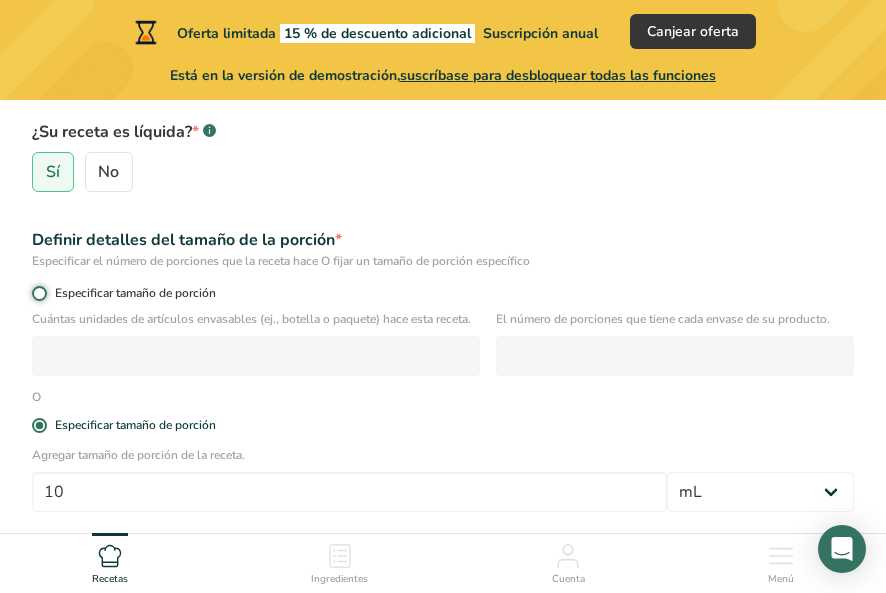 click on "Especificar tamaño de porción" at bounding box center [38, 293] 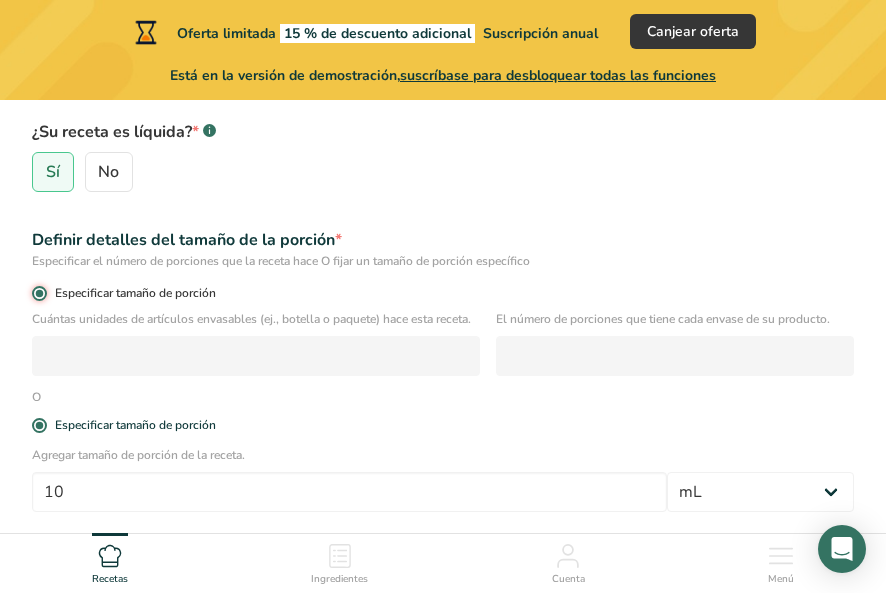 radio on "false" 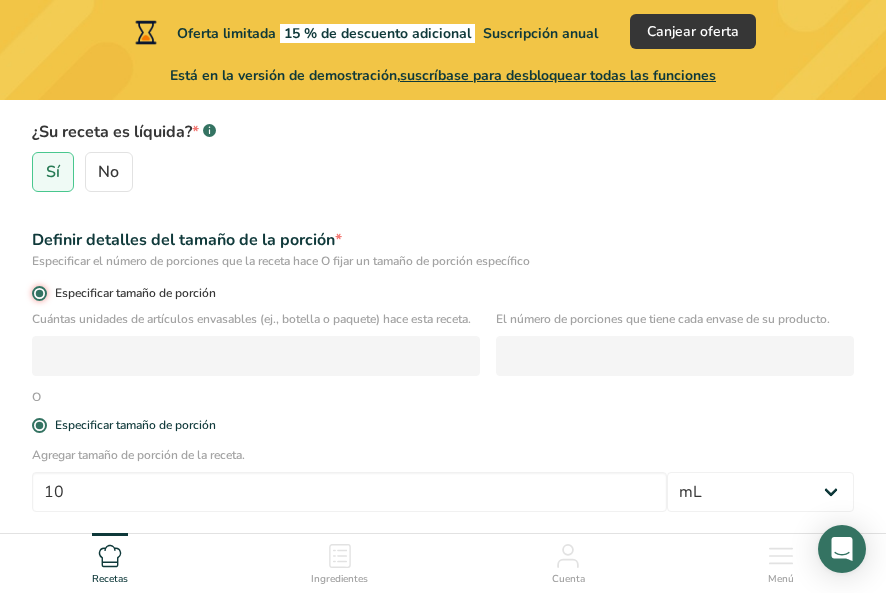 type 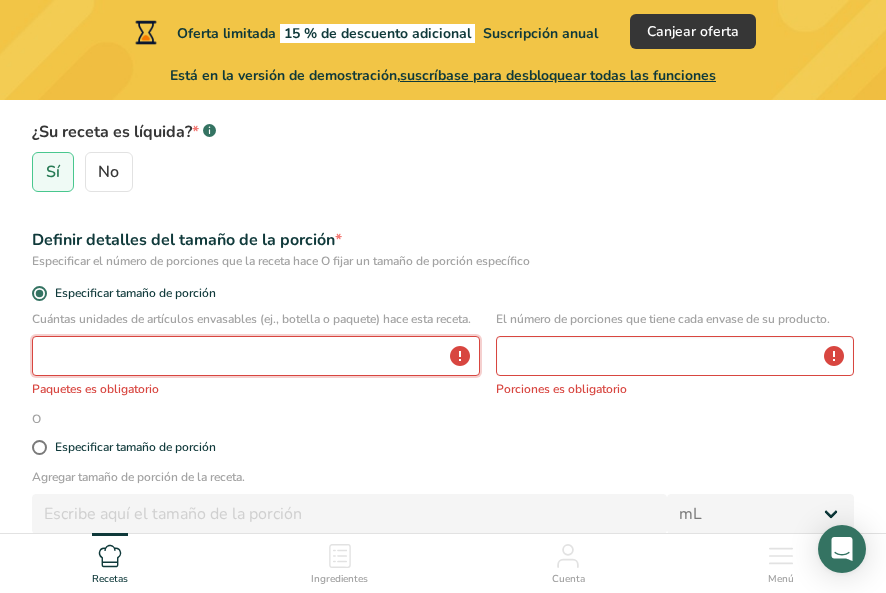 click at bounding box center [256, 356] 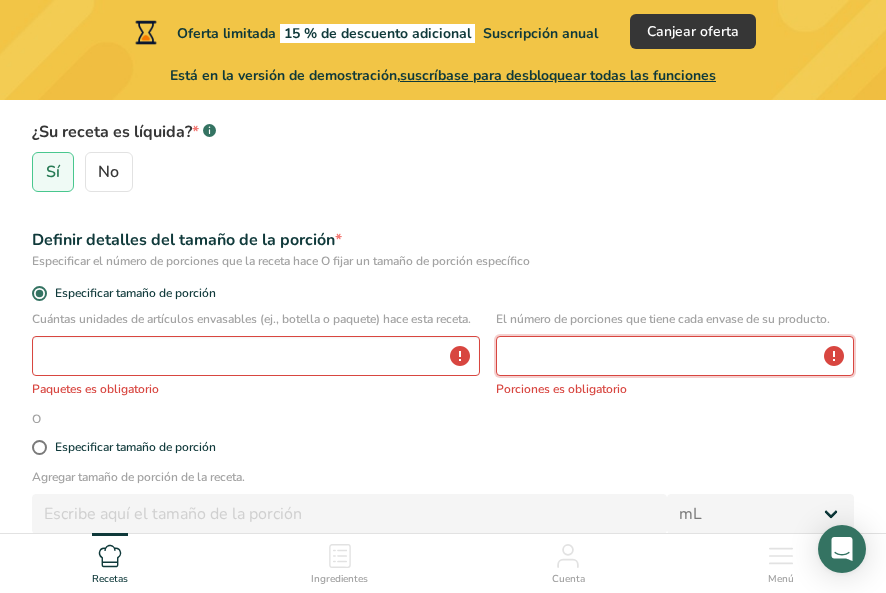 click at bounding box center [675, 356] 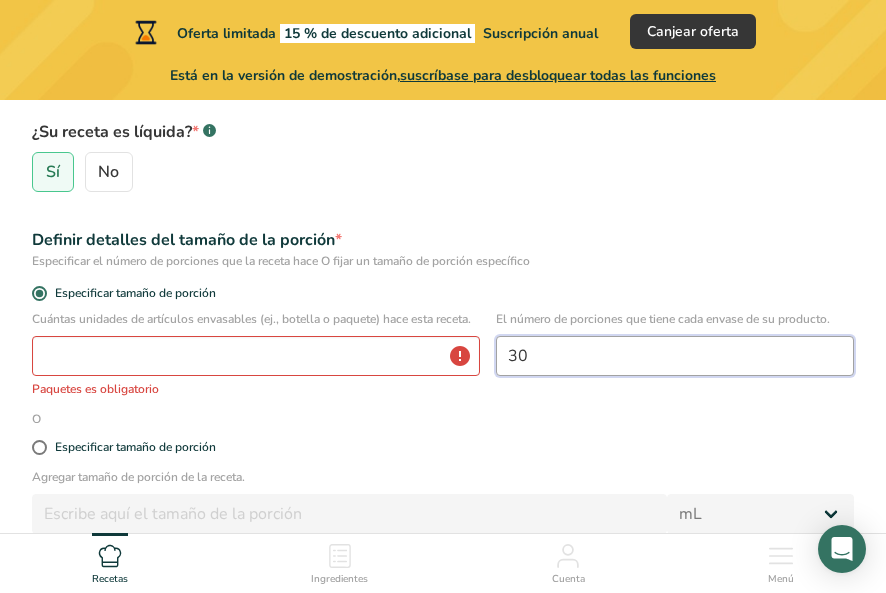 type on "30" 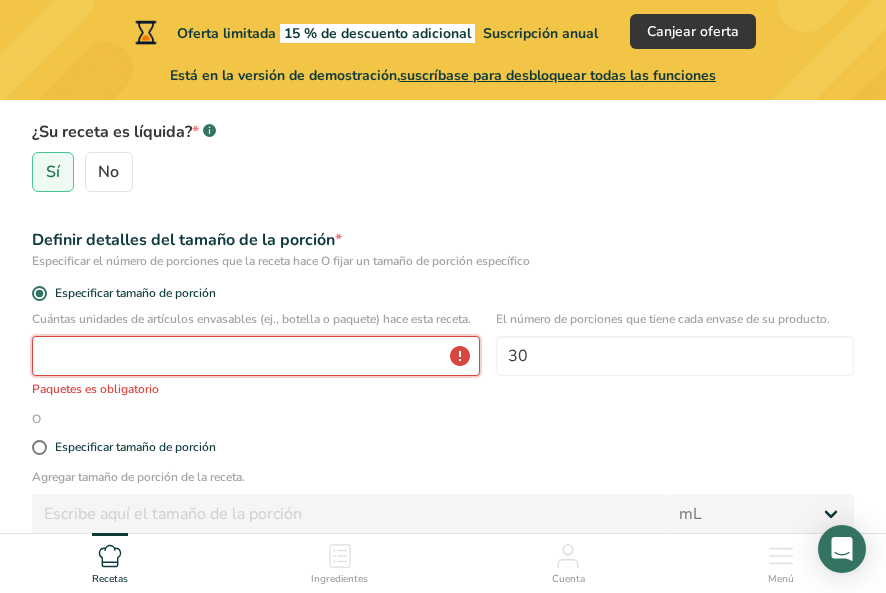 click at bounding box center (256, 356) 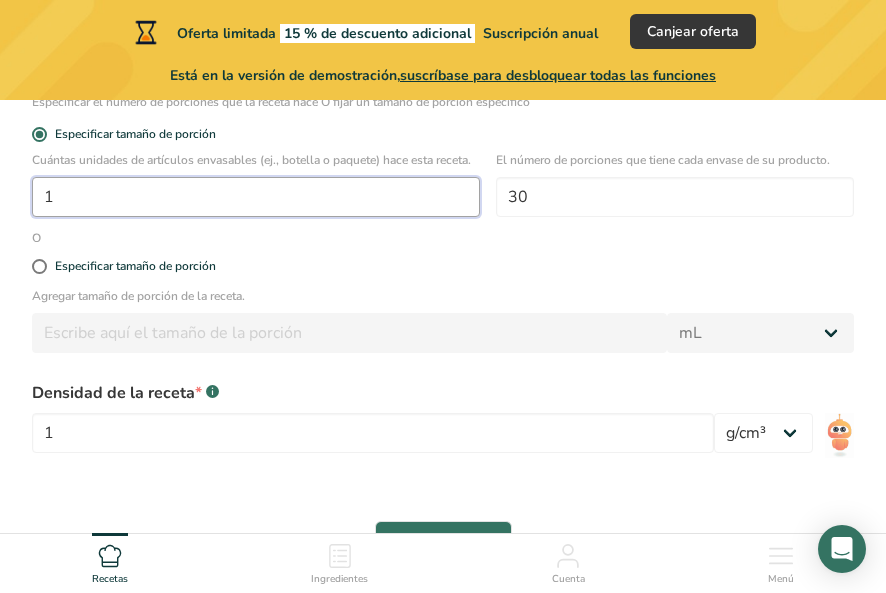 scroll, scrollTop: 605, scrollLeft: 0, axis: vertical 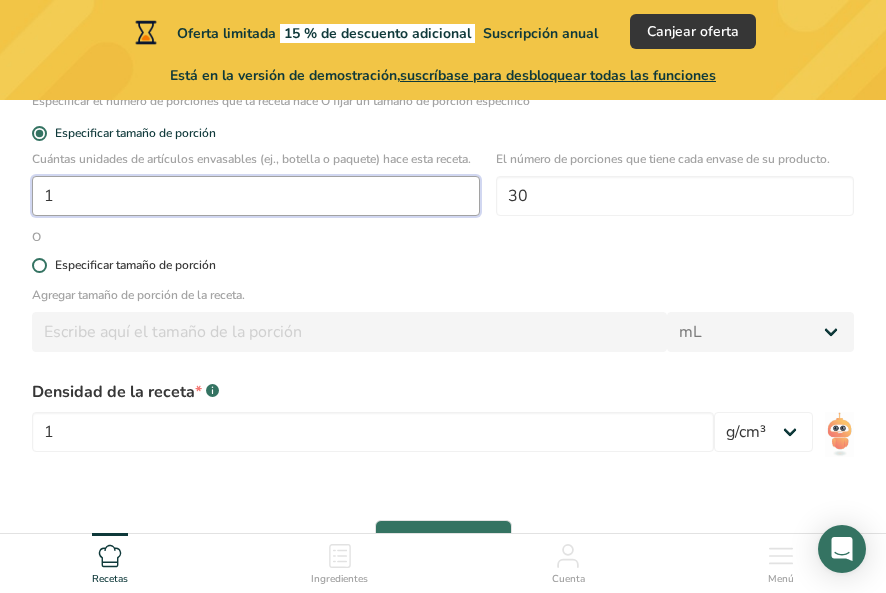 type on "1" 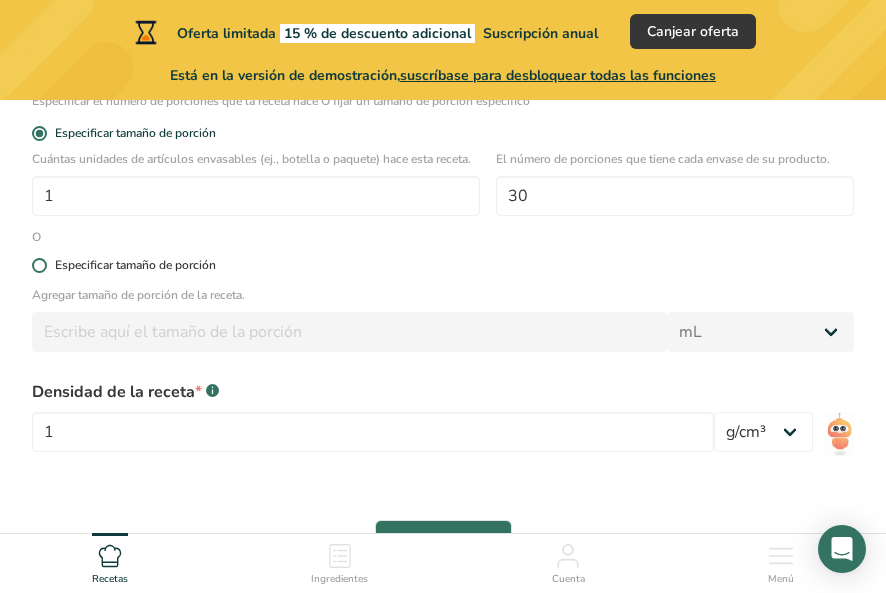 click at bounding box center (39, 265) 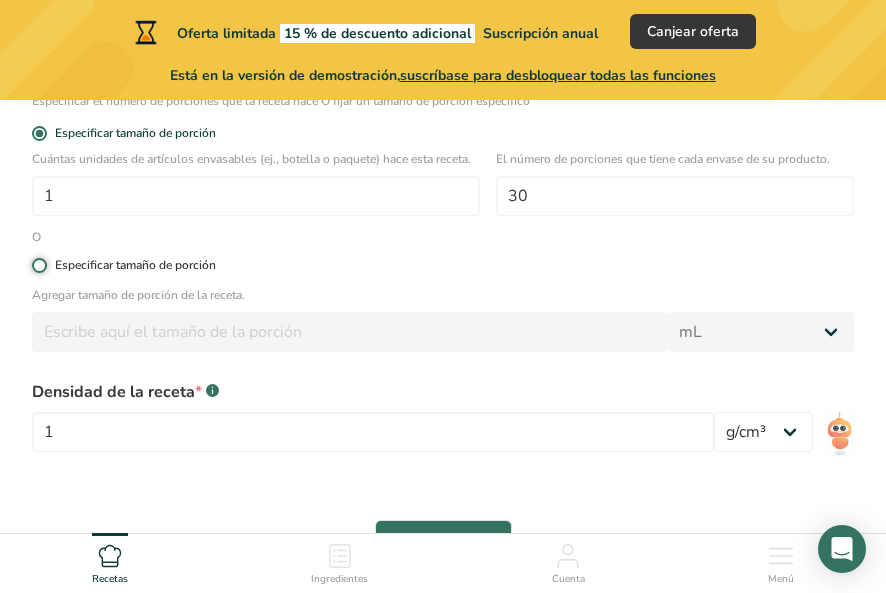 click on "Especificar tamaño de porción" at bounding box center [38, 265] 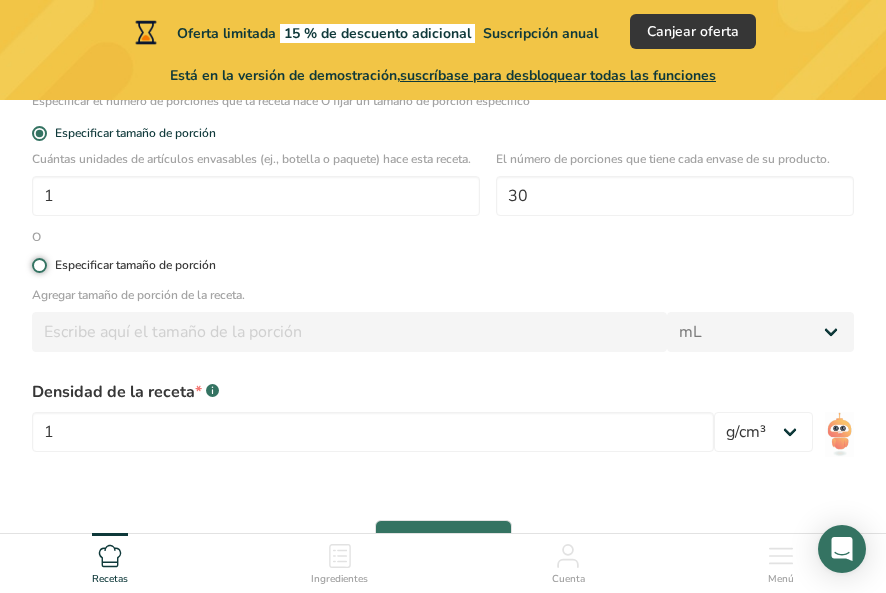 radio on "true" 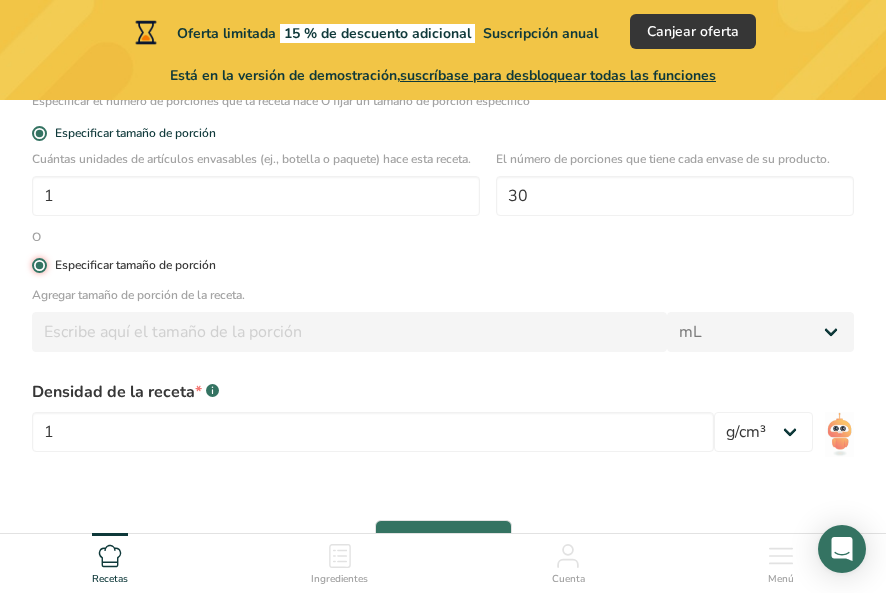 radio on "false" 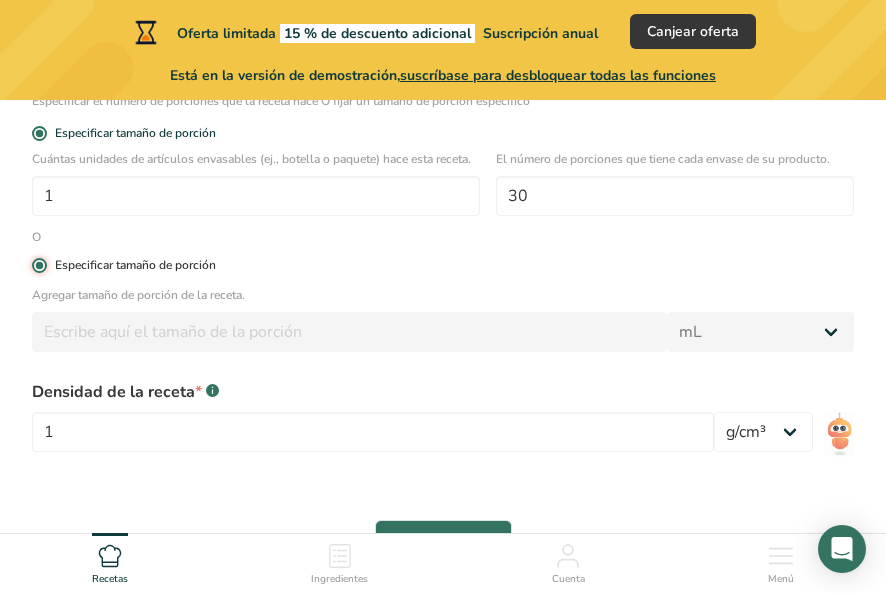 type 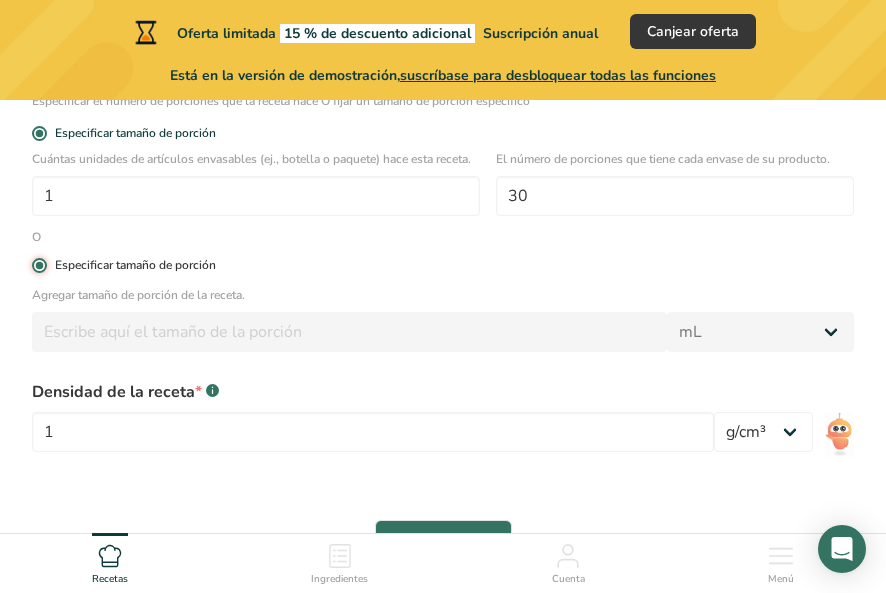 type 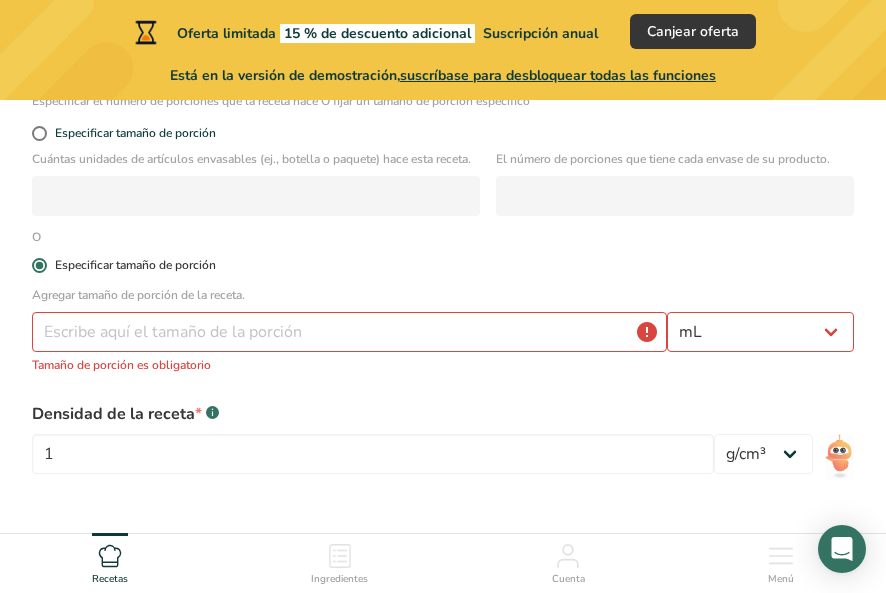 click at bounding box center [39, 265] 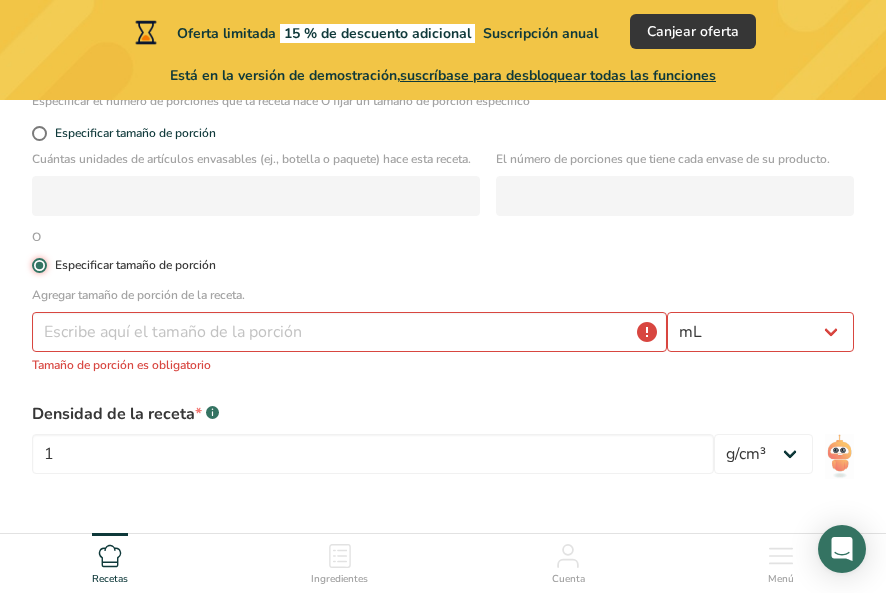 click on "Especificar tamaño de porción" at bounding box center [38, 265] 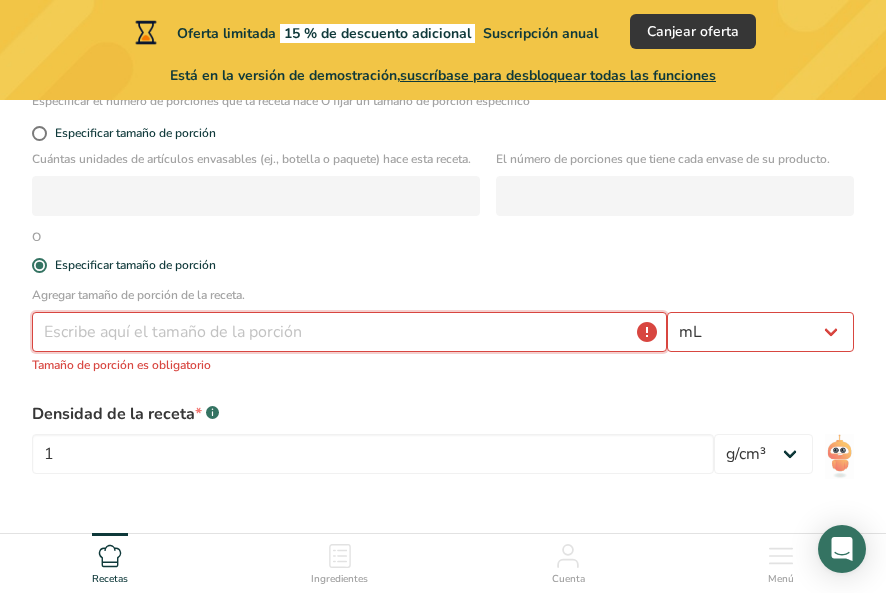 click at bounding box center [349, 332] 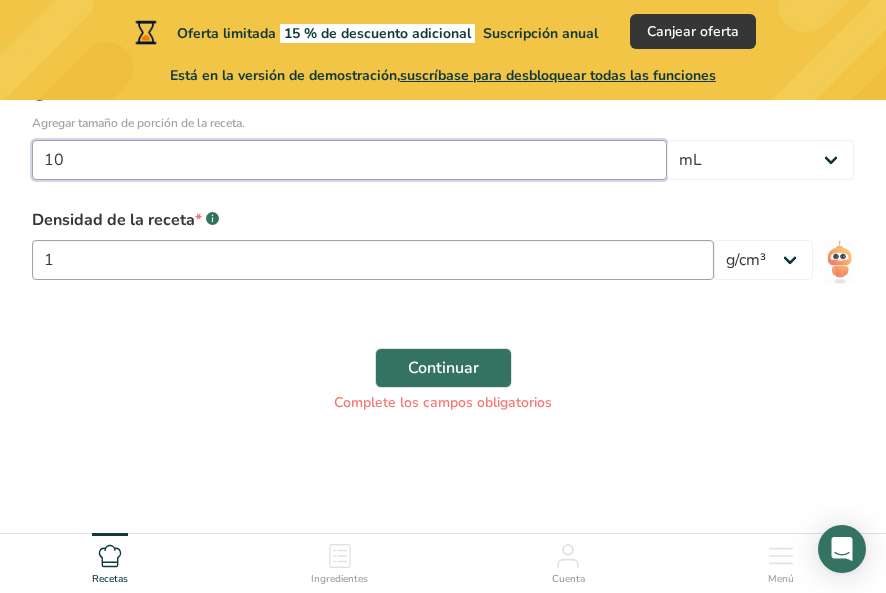scroll, scrollTop: 783, scrollLeft: 0, axis: vertical 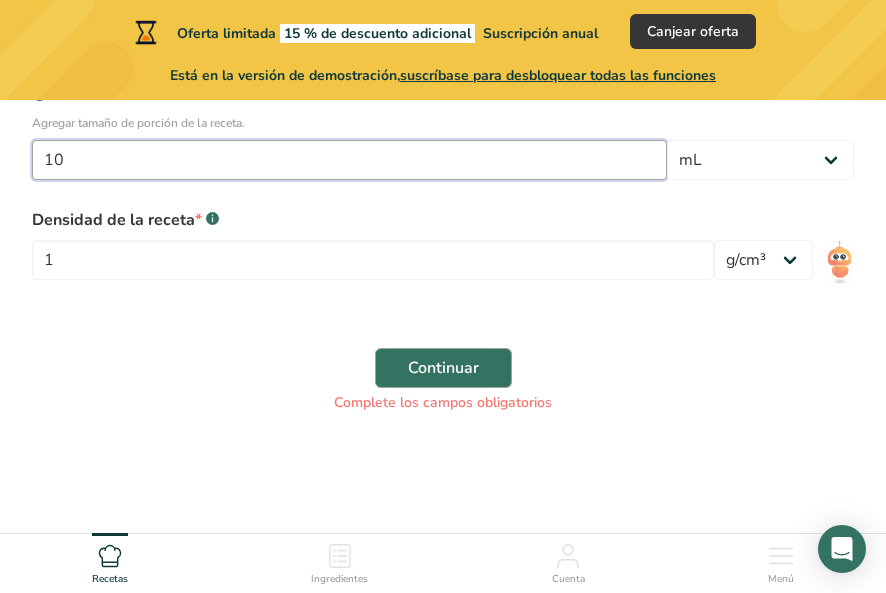 type on "10" 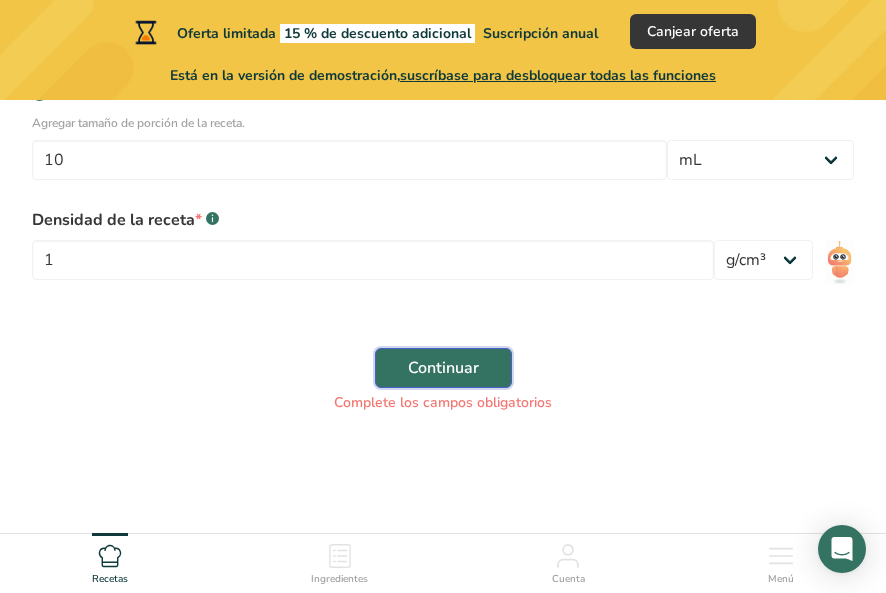 click on "Continuar" at bounding box center [443, 368] 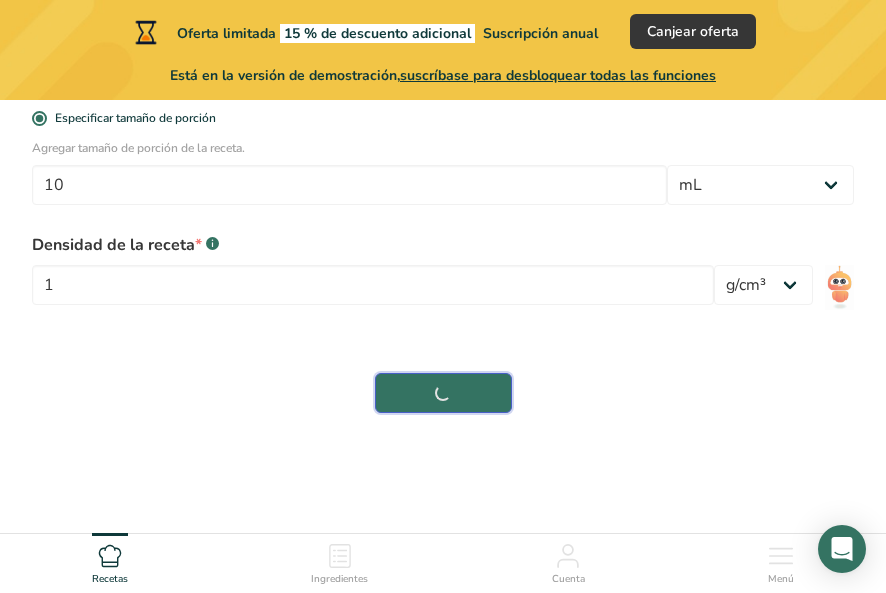 scroll, scrollTop: 770, scrollLeft: 0, axis: vertical 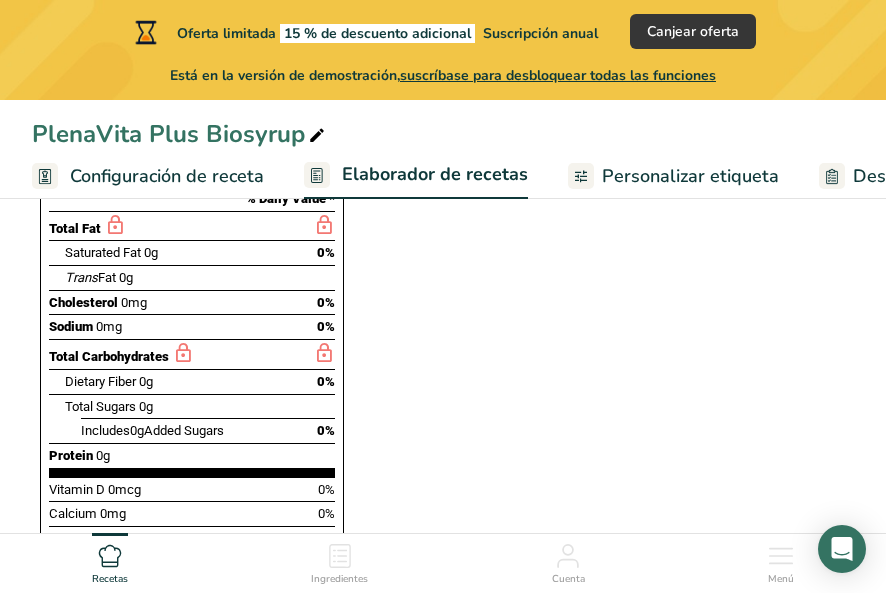 click on "suscríbase para desbloquear todas las funciones" at bounding box center [558, 75] 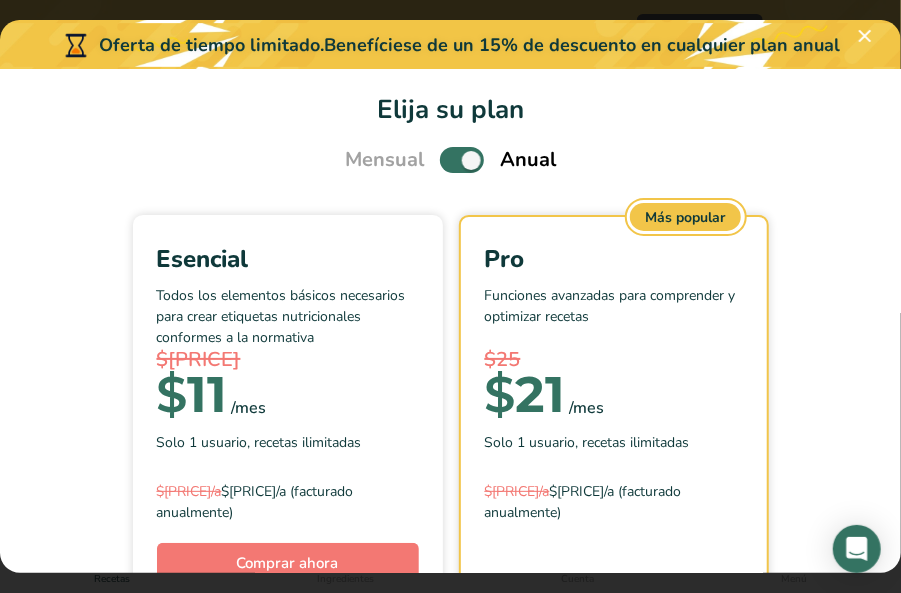scroll, scrollTop: 0, scrollLeft: 0, axis: both 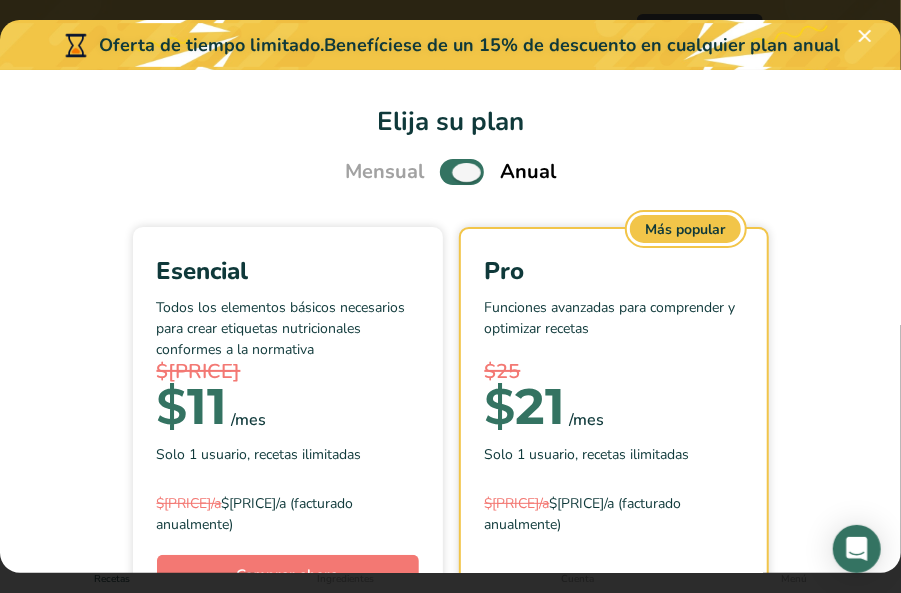 click at bounding box center (462, 171) 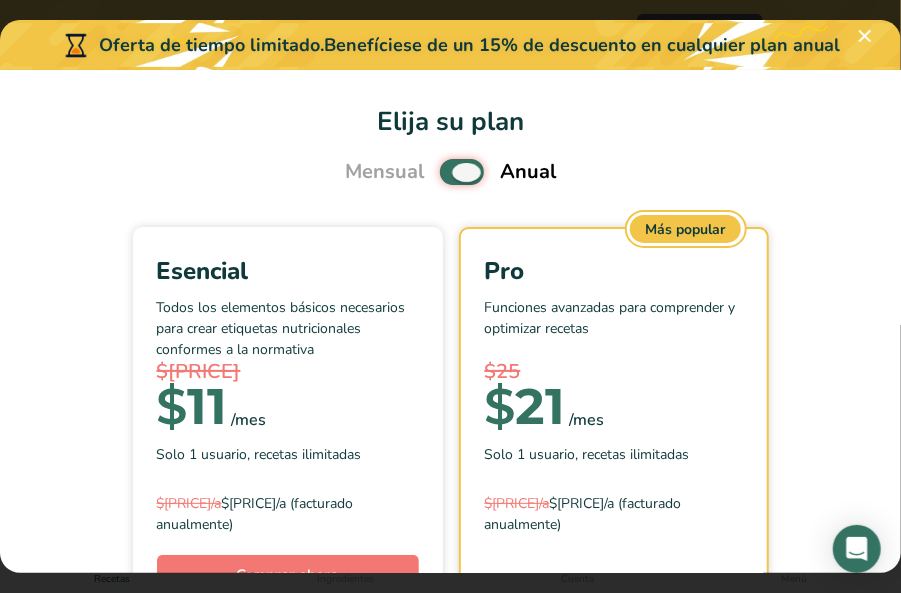 click at bounding box center [446, 172] 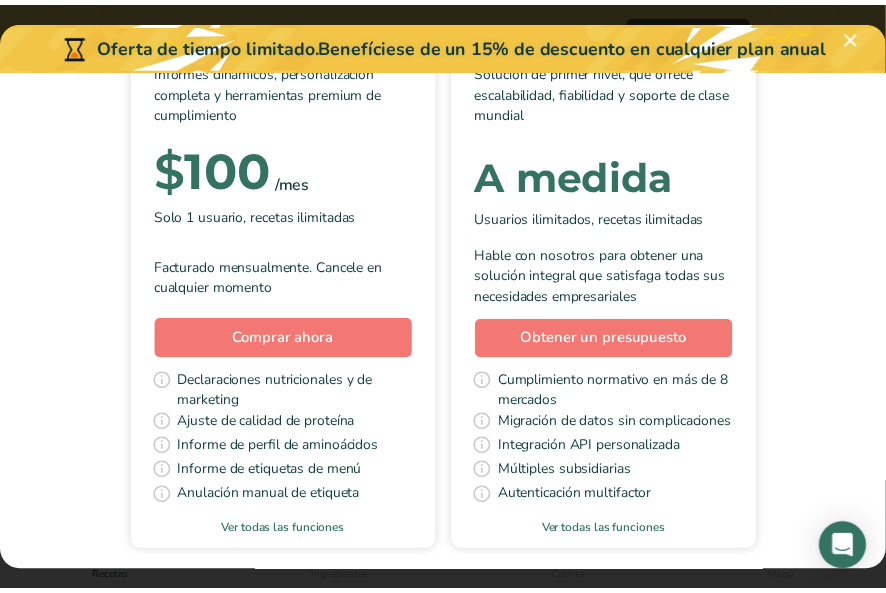 scroll, scrollTop: 878, scrollLeft: 0, axis: vertical 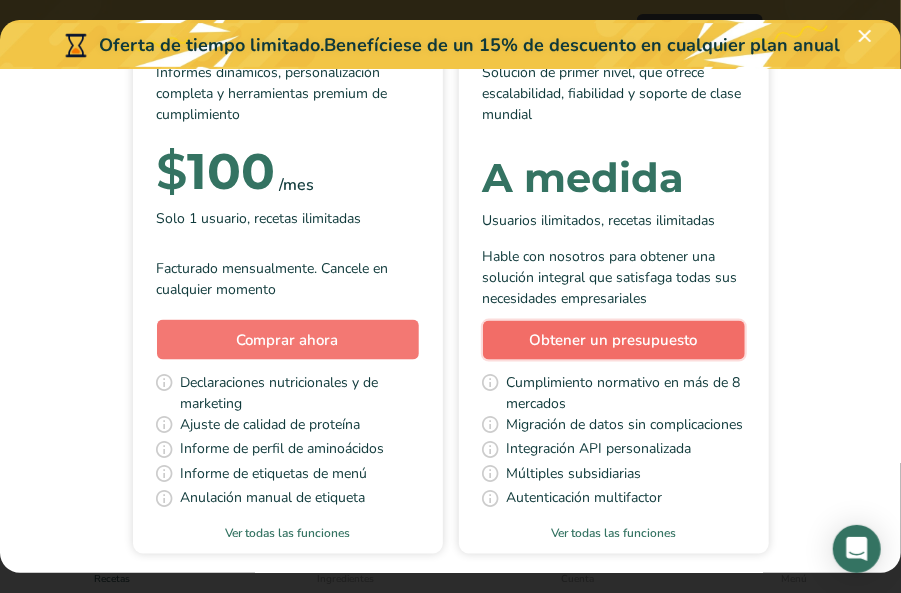 click on "Obtener un presupuesto" at bounding box center (614, 340) 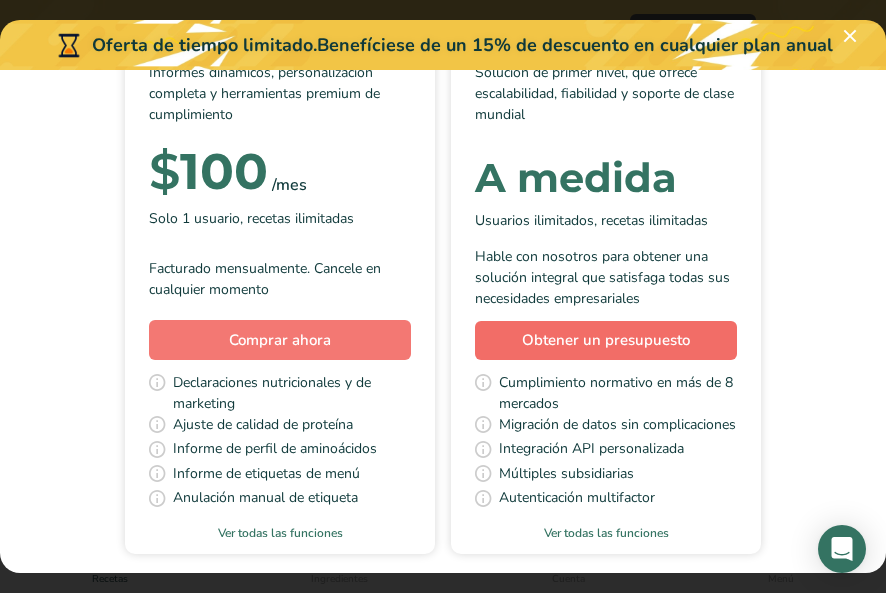 scroll, scrollTop: 878, scrollLeft: 0, axis: vertical 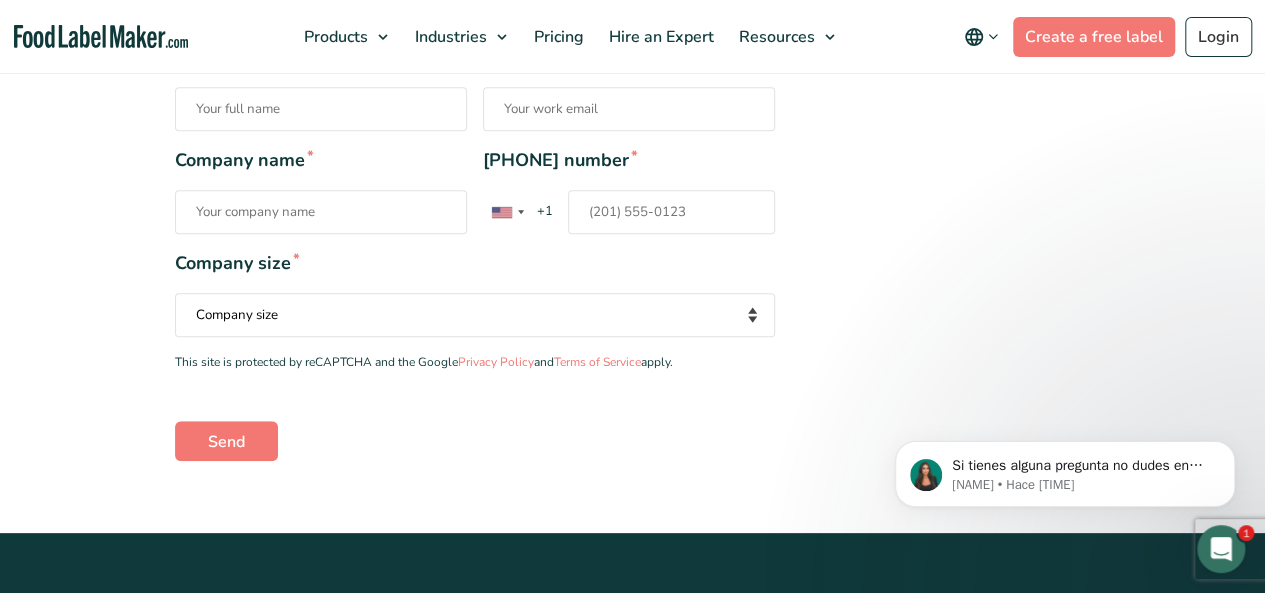 click on "Company size" at bounding box center (475, 315) 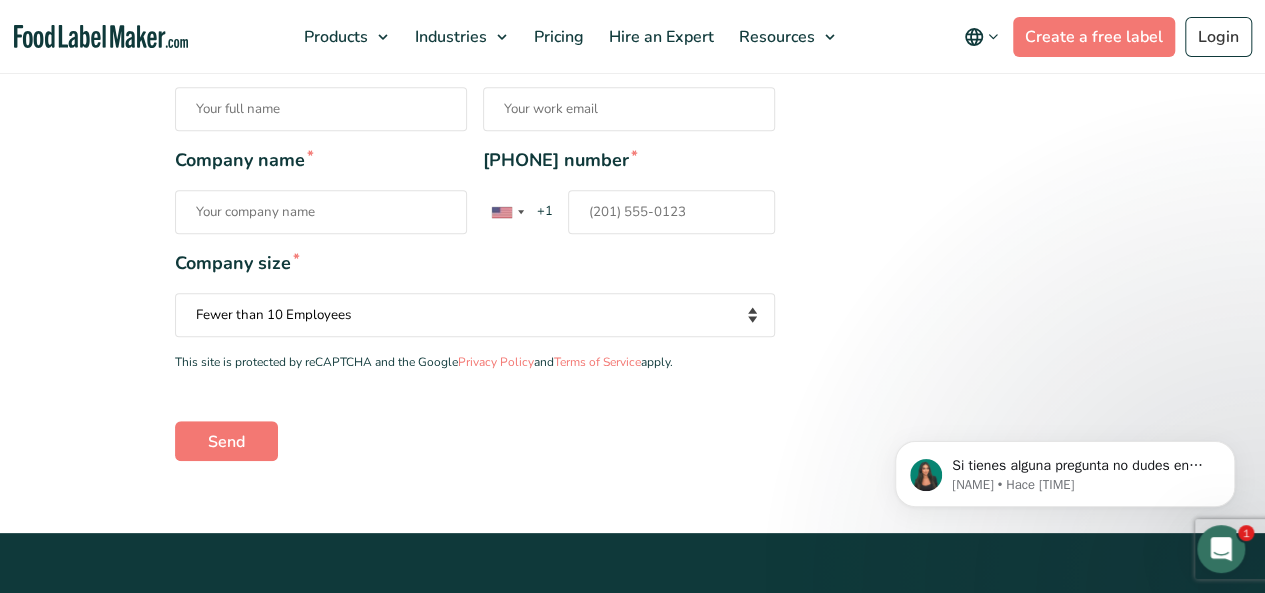 click on "Company size" at bounding box center [475, 315] 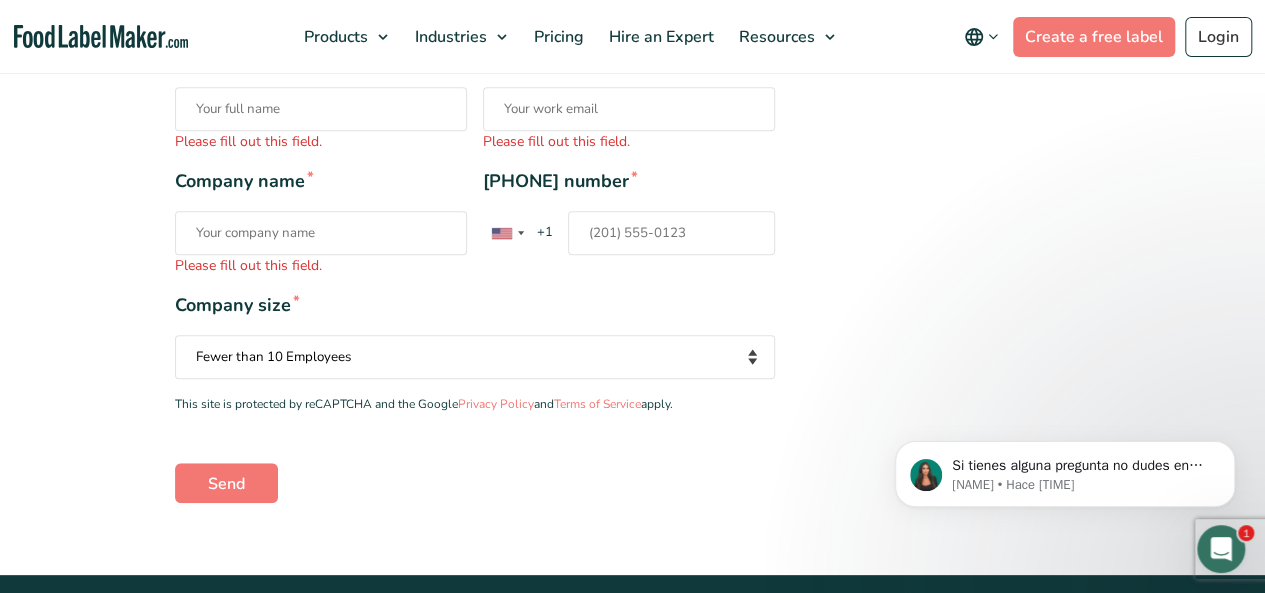 click on "Company name *
Please fill out this field." at bounding box center [321, 233] 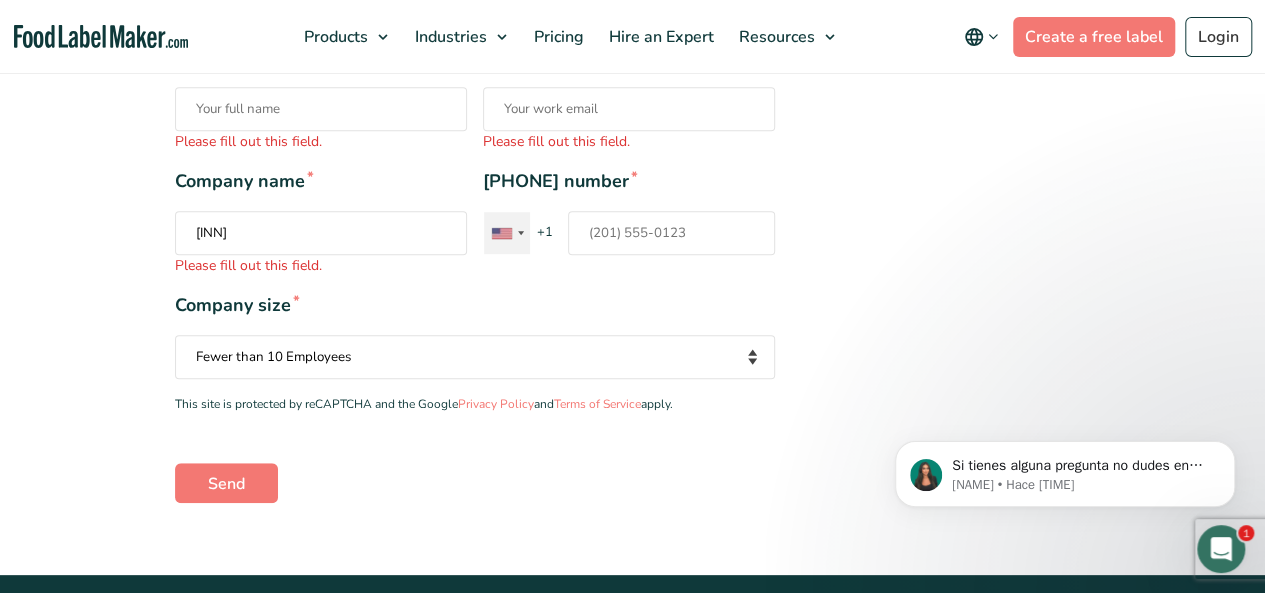 type on "[INN]" 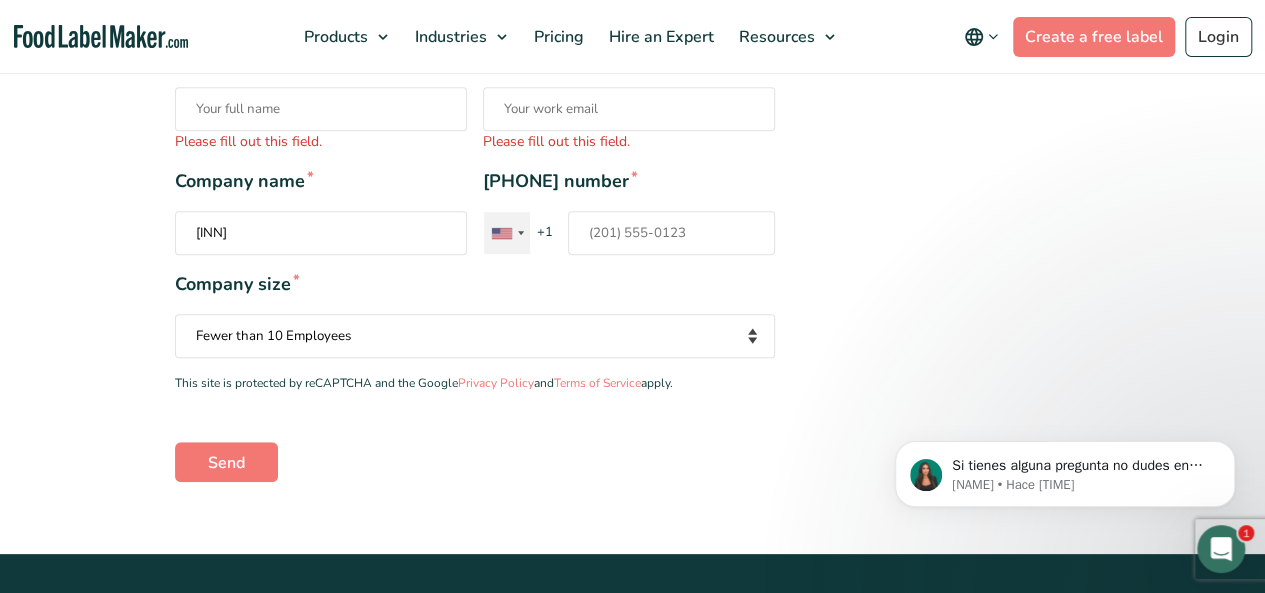 click at bounding box center (507, 233) 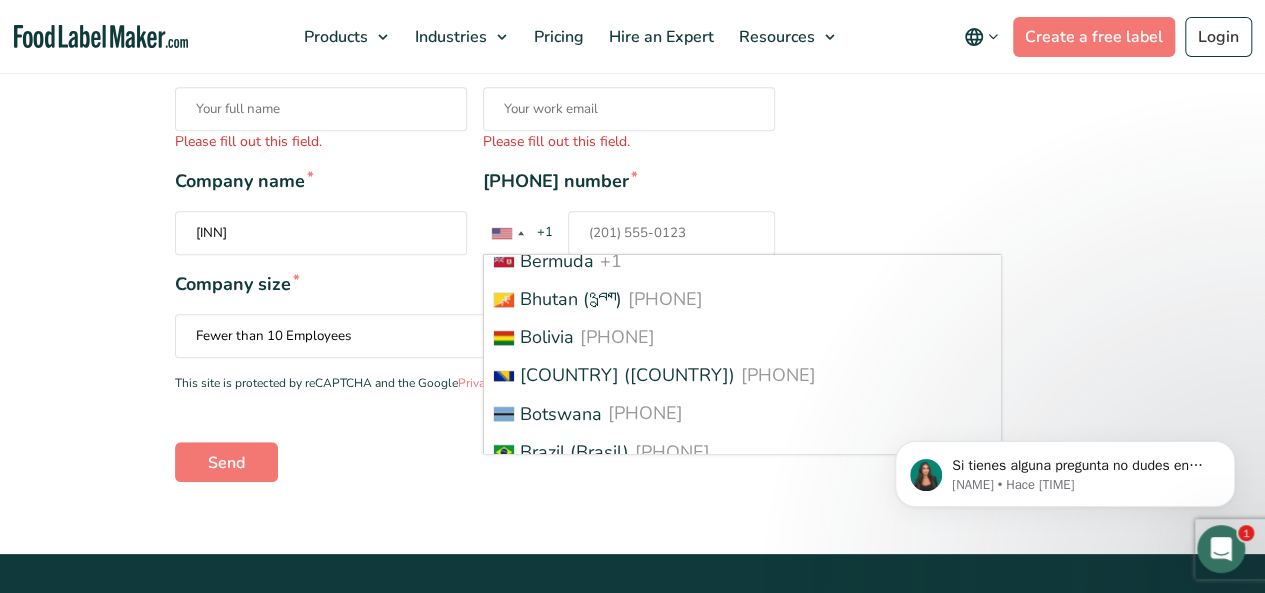 scroll, scrollTop: 979, scrollLeft: 0, axis: vertical 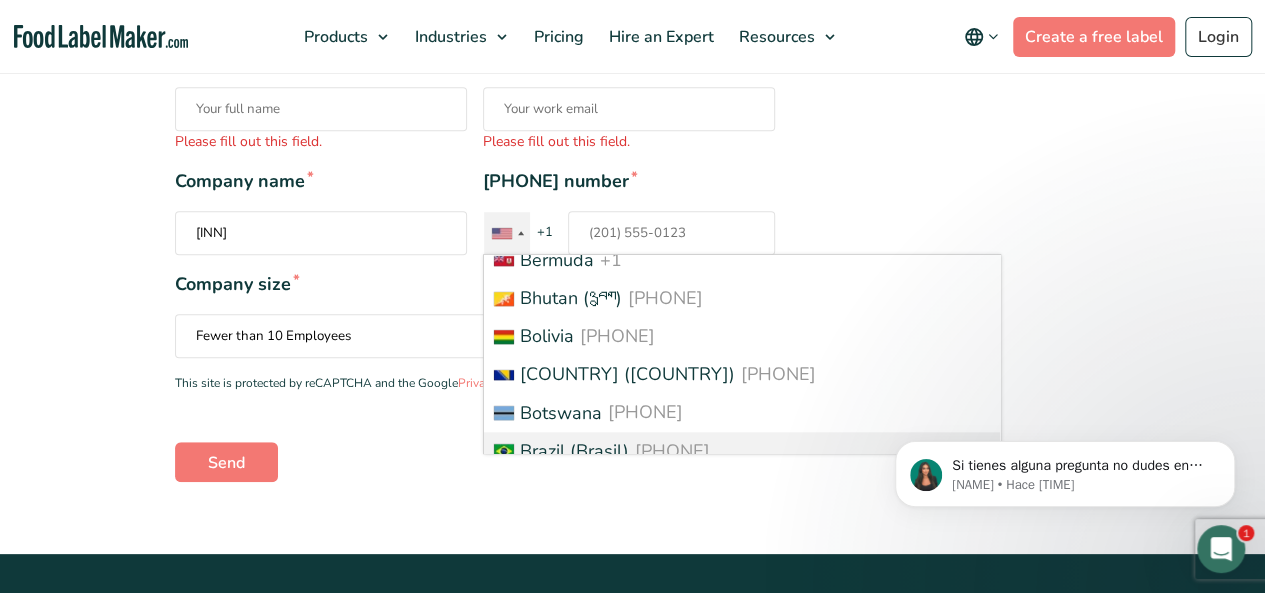 click on "[COUNTRY] ([COUNTRY]) [PHONE]" at bounding box center [742, 451] 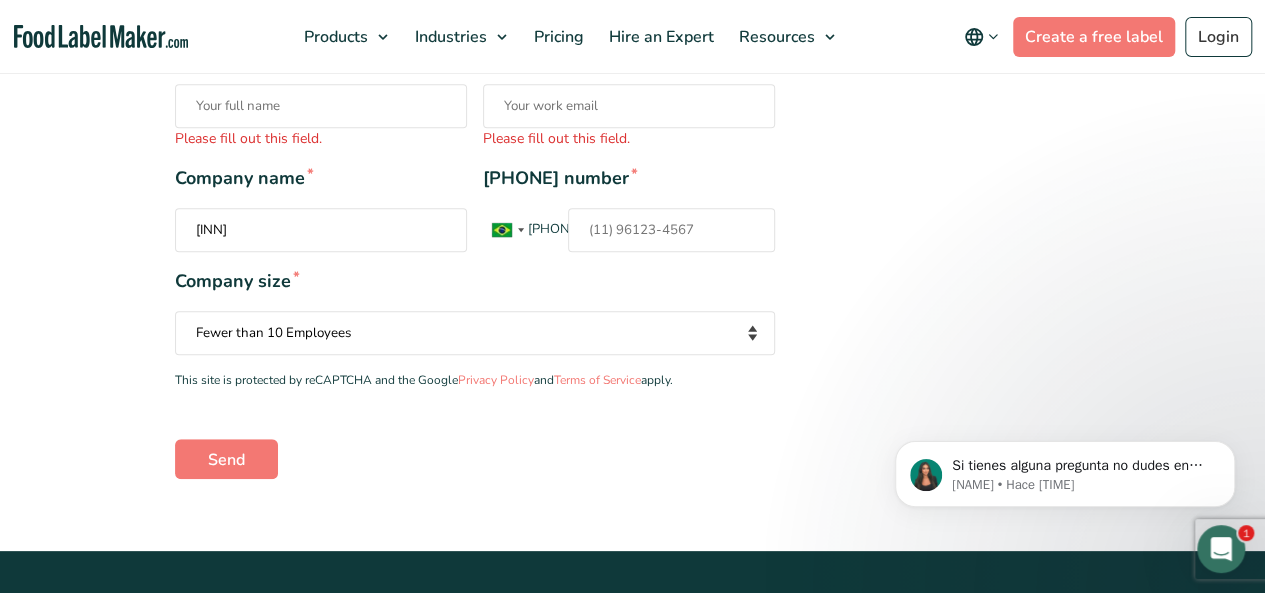 scroll, scrollTop: 469, scrollLeft: 0, axis: vertical 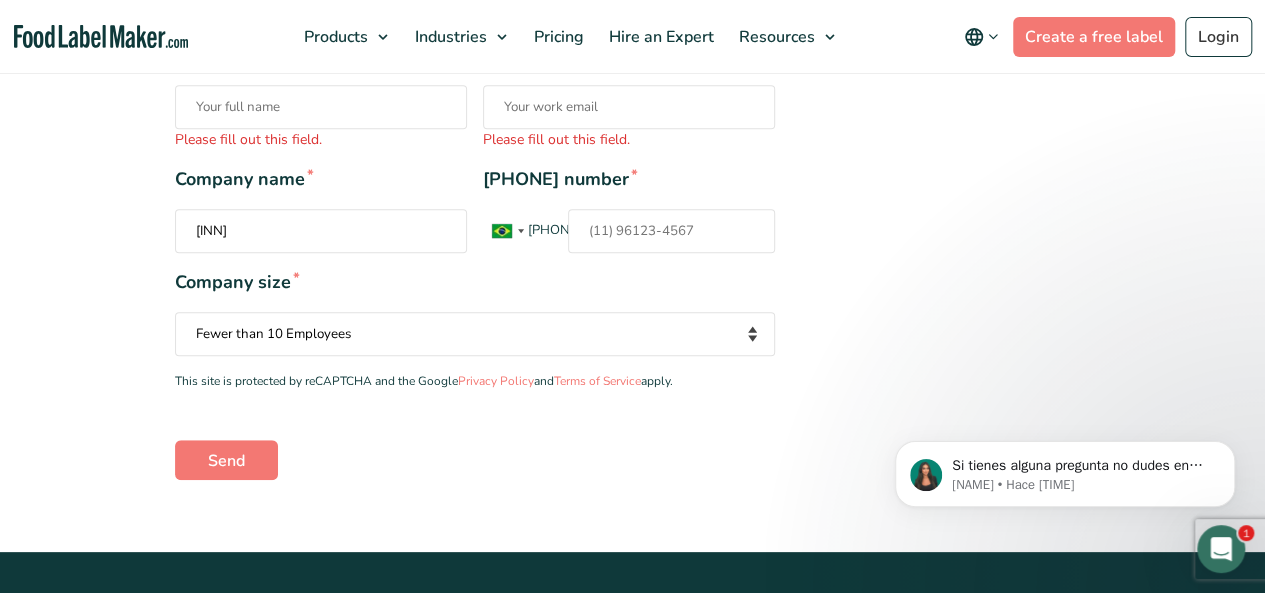 click on "[INN]" at bounding box center (321, 231) 